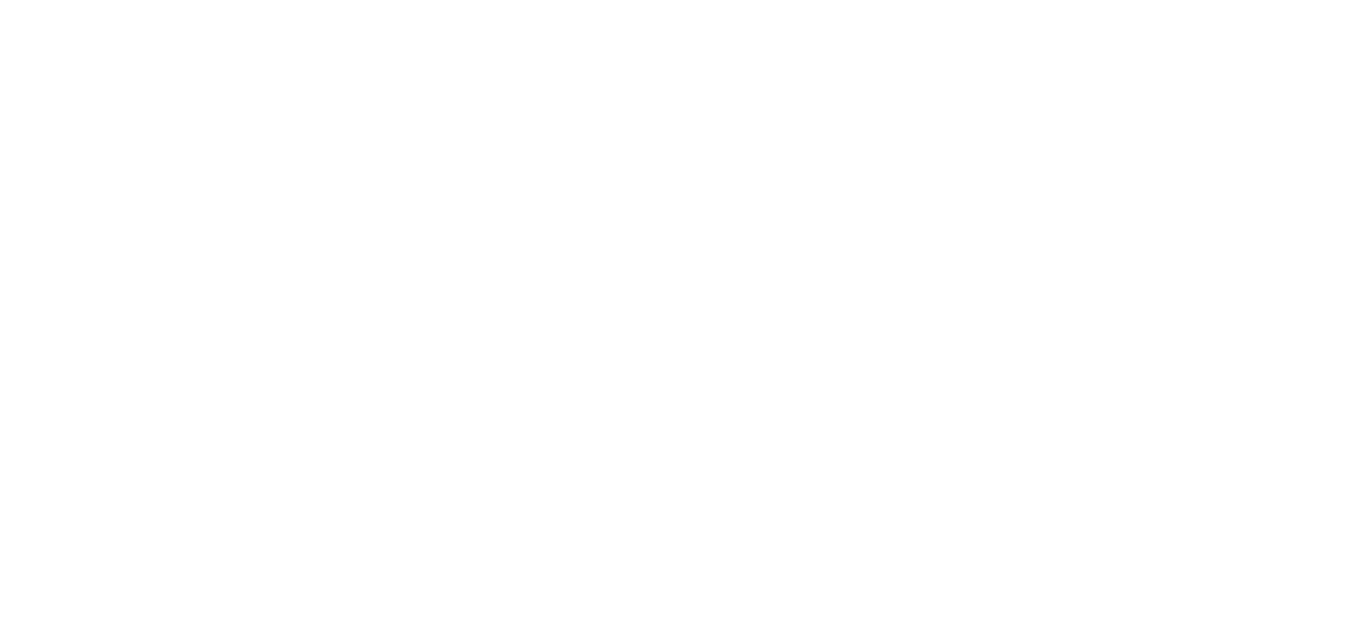 scroll, scrollTop: 0, scrollLeft: 0, axis: both 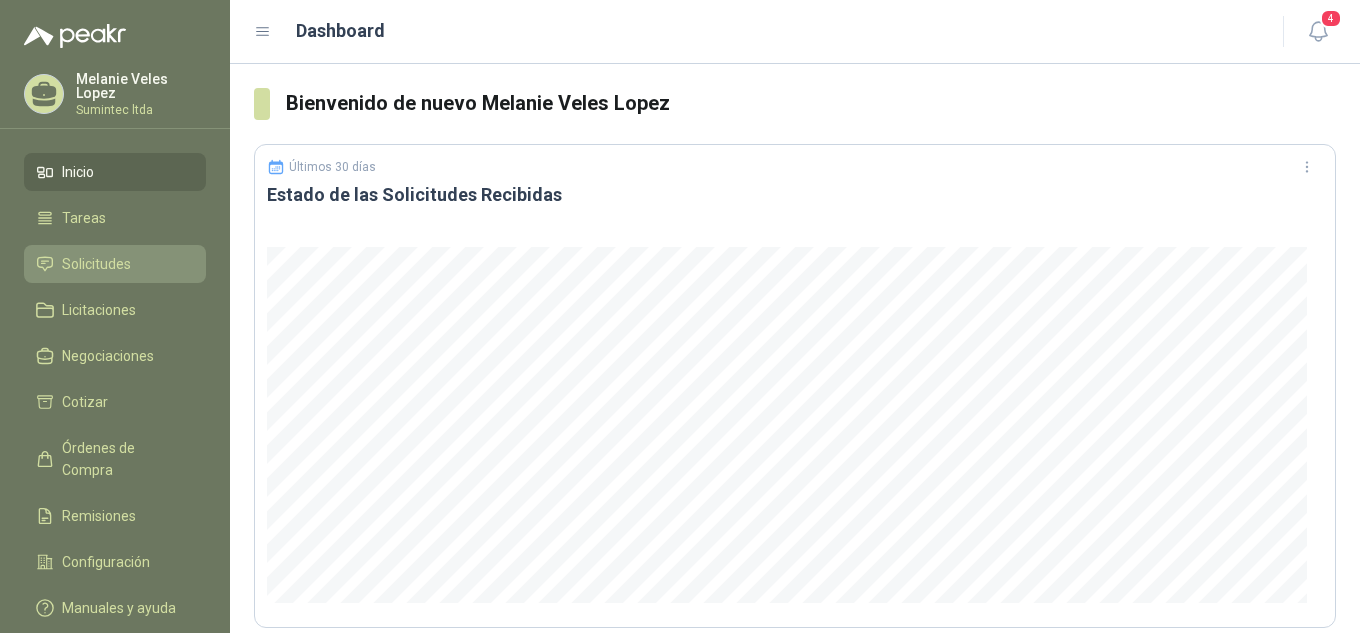 click on "Solicitudes" at bounding box center (96, 264) 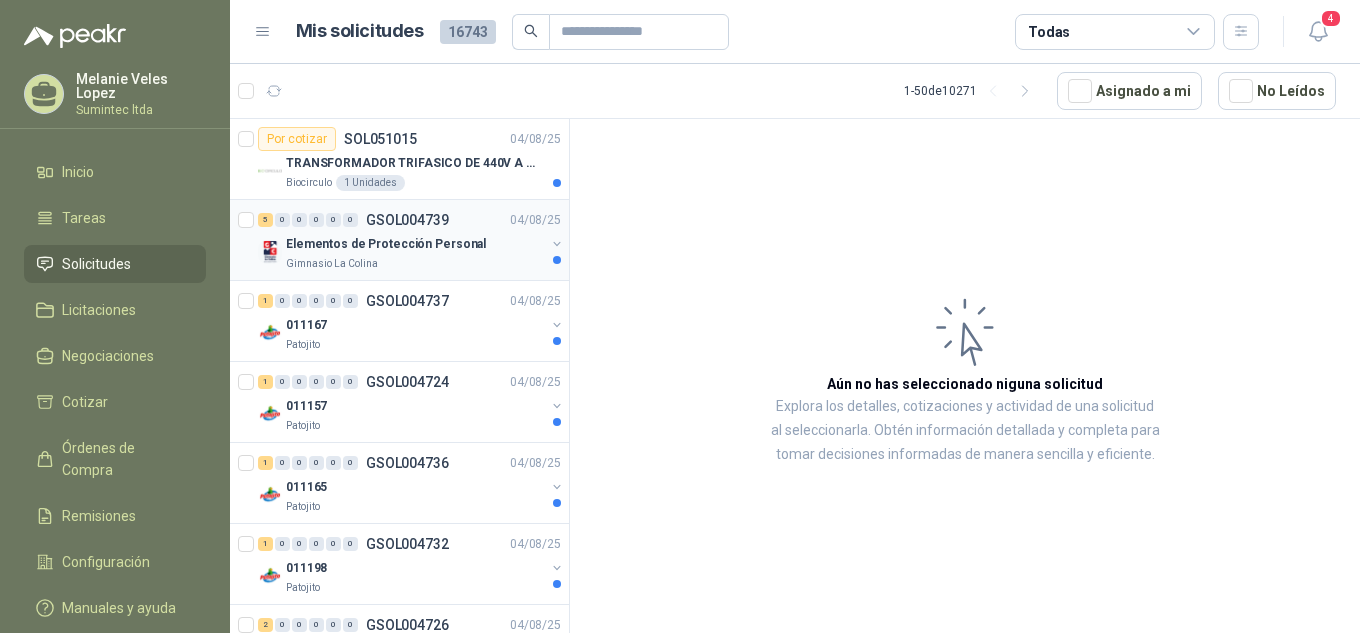click on "Elementos de Protección Personal" at bounding box center [386, 244] 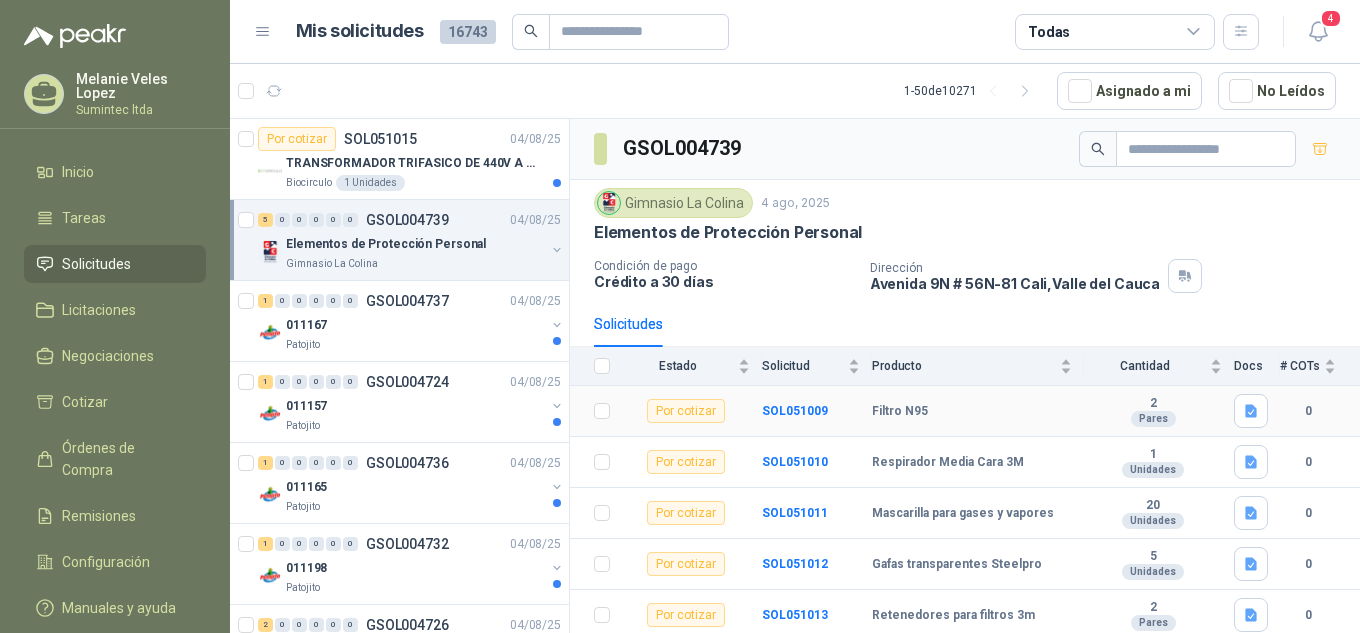 scroll, scrollTop: 1, scrollLeft: 0, axis: vertical 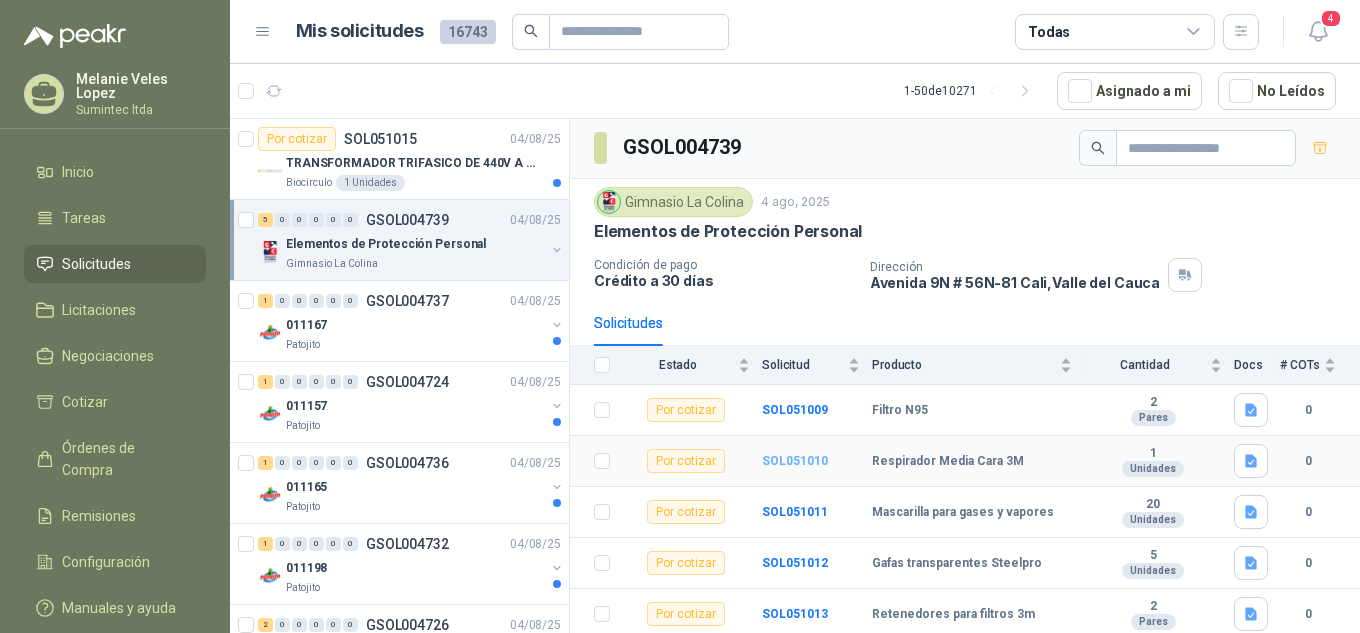 click on "SOL051010" at bounding box center [795, 461] 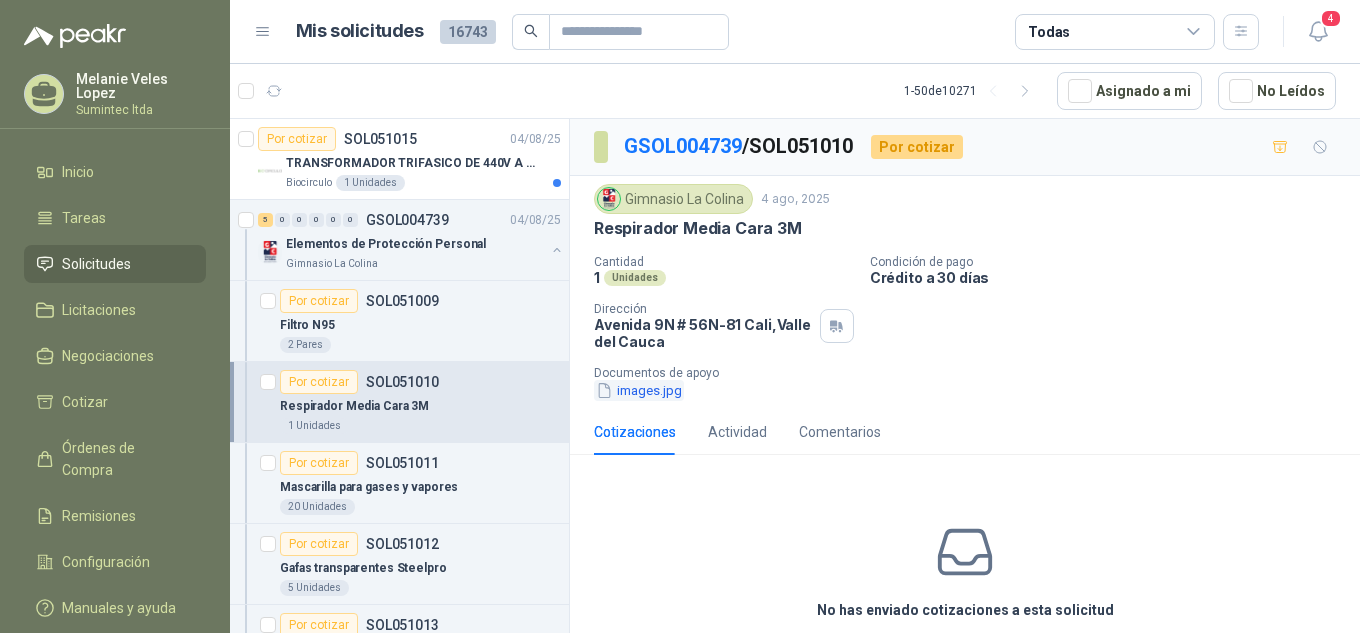 click on "images.jpg" at bounding box center (639, 390) 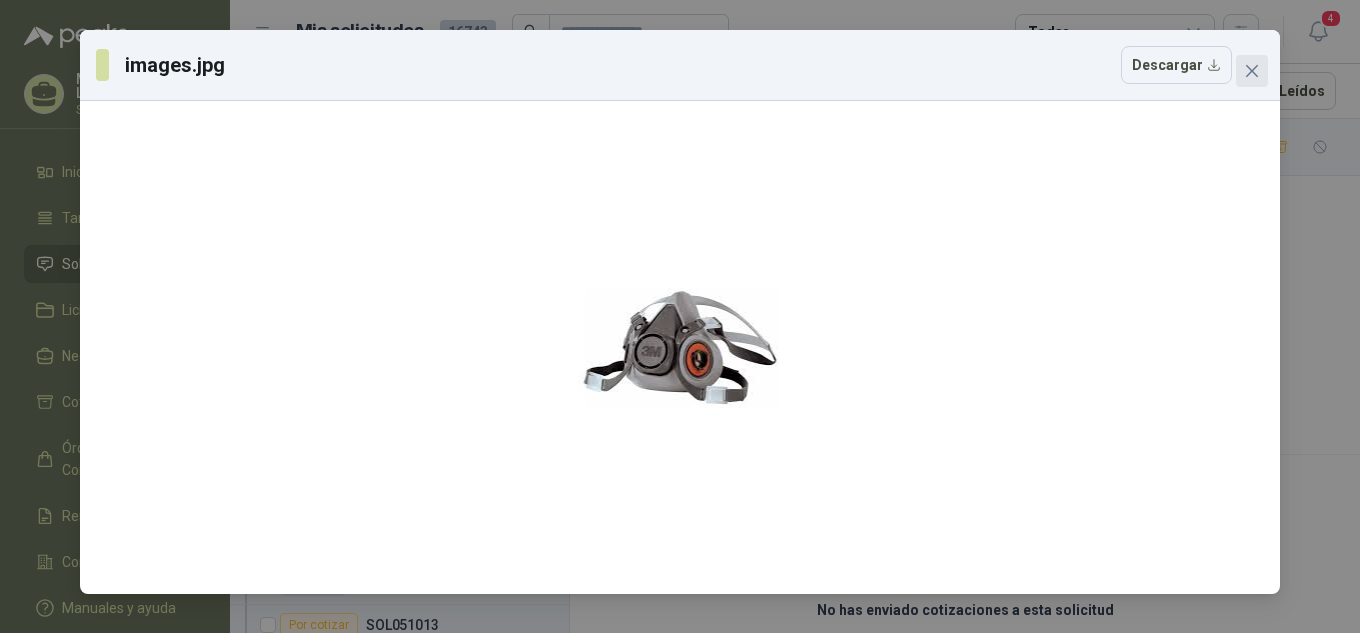 click 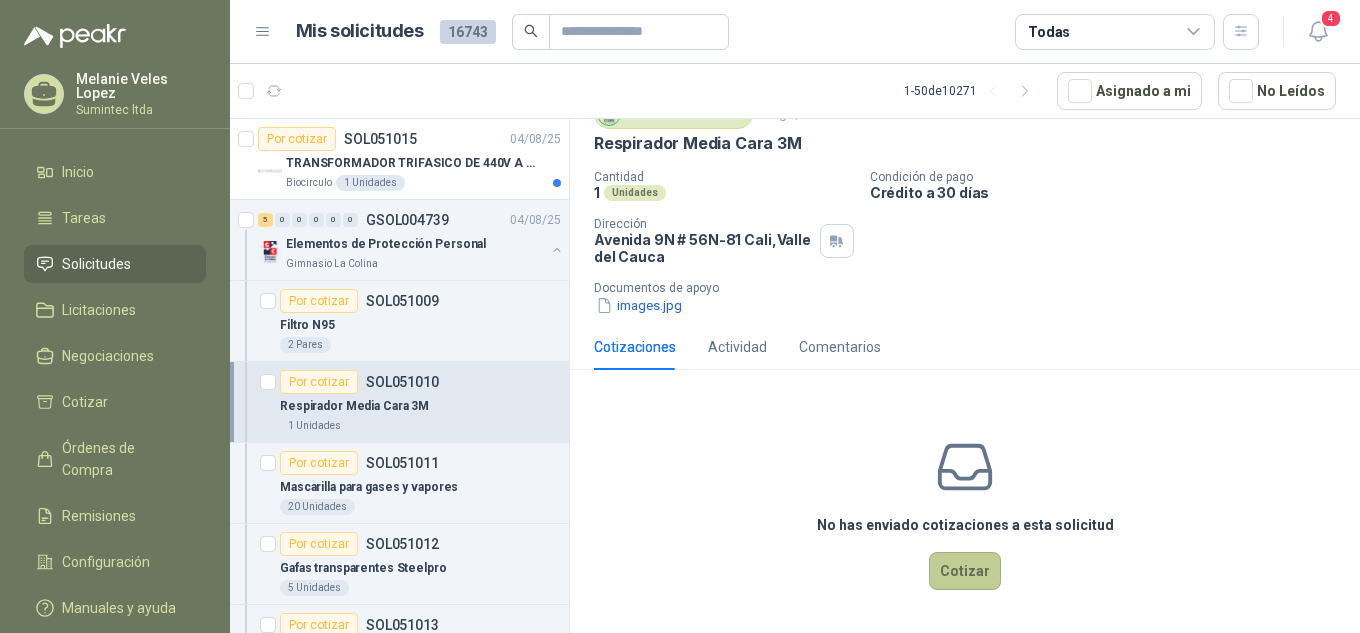 click on "Cotizar" at bounding box center (965, 571) 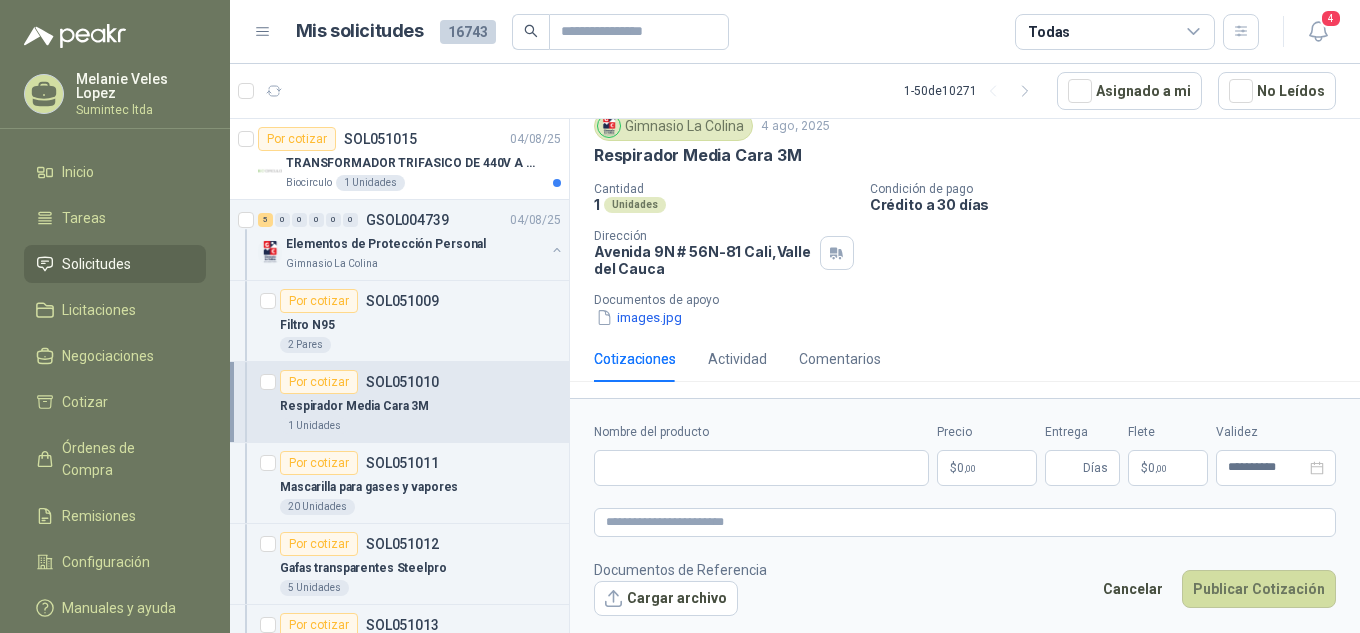 type 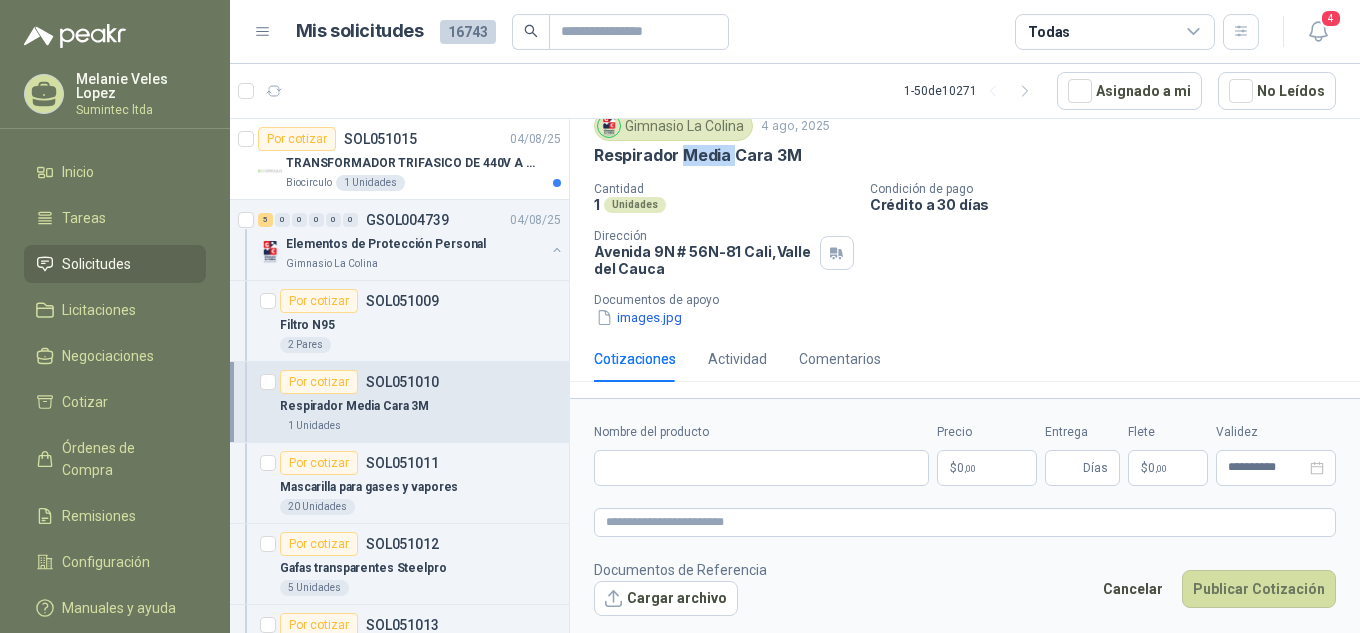 click on "Gimnasio La Colina 4 ago, 2025   Respirador Media Cara 3M" at bounding box center [965, 138] 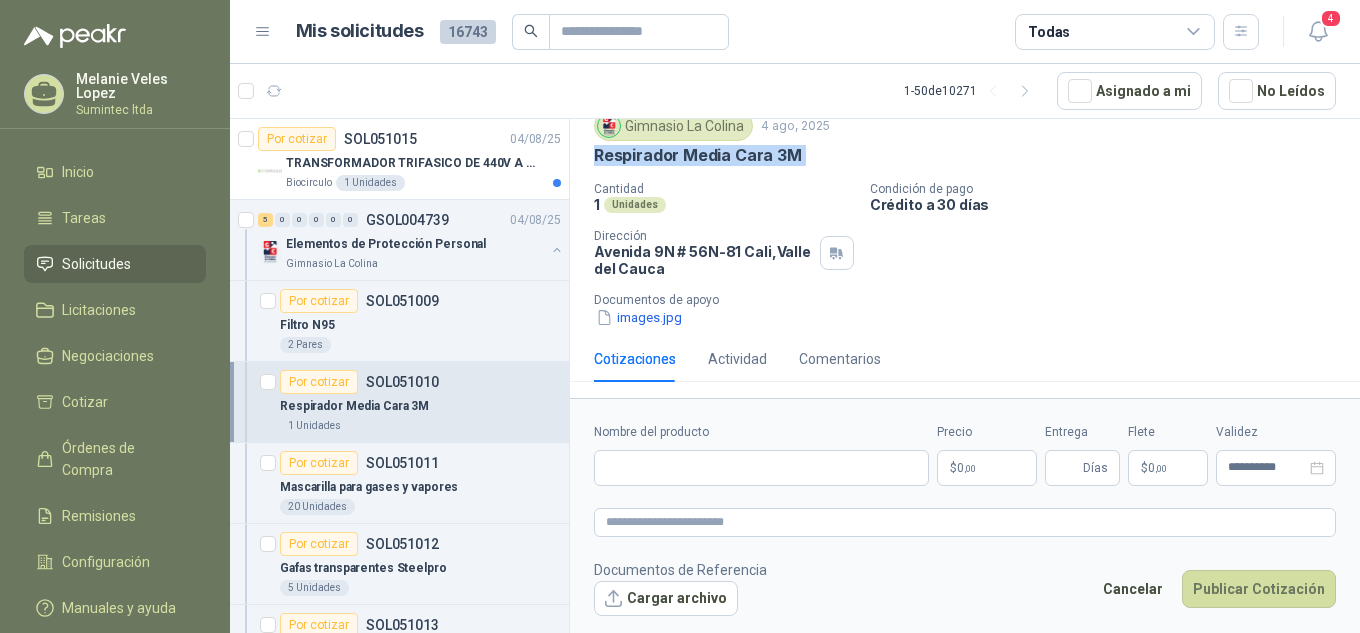 click on "Respirador Media Cara 3M" at bounding box center [698, 155] 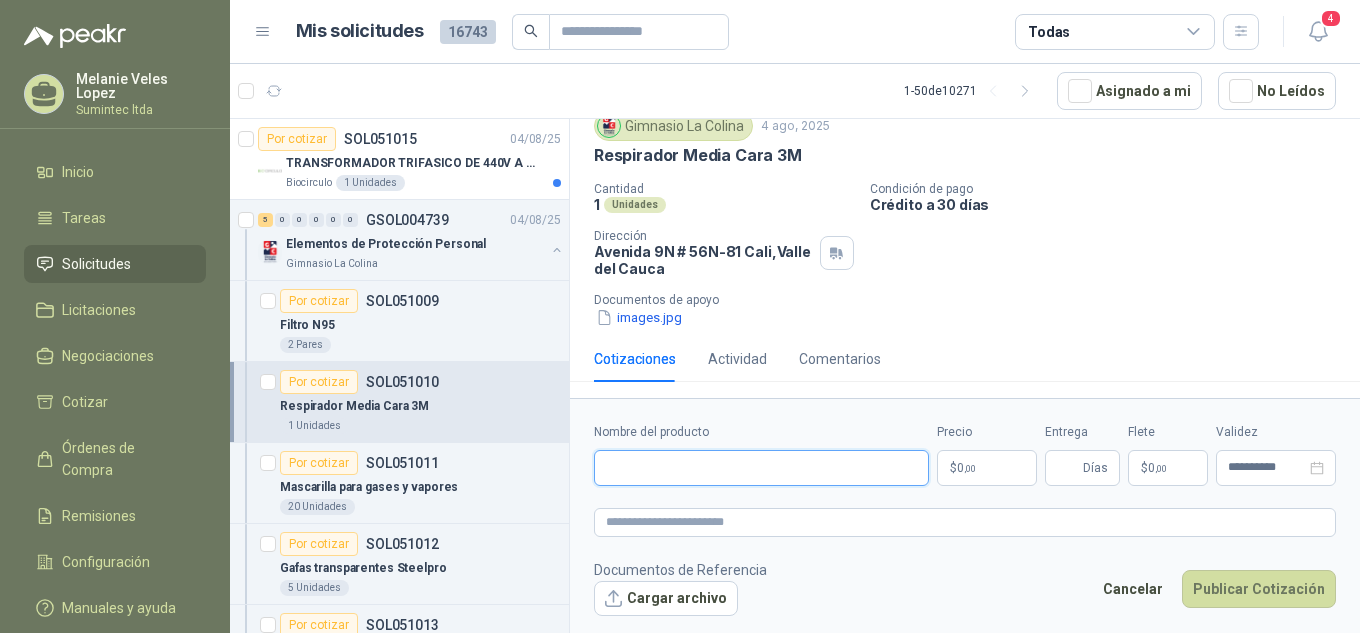 click on "Nombre del producto" at bounding box center (761, 468) 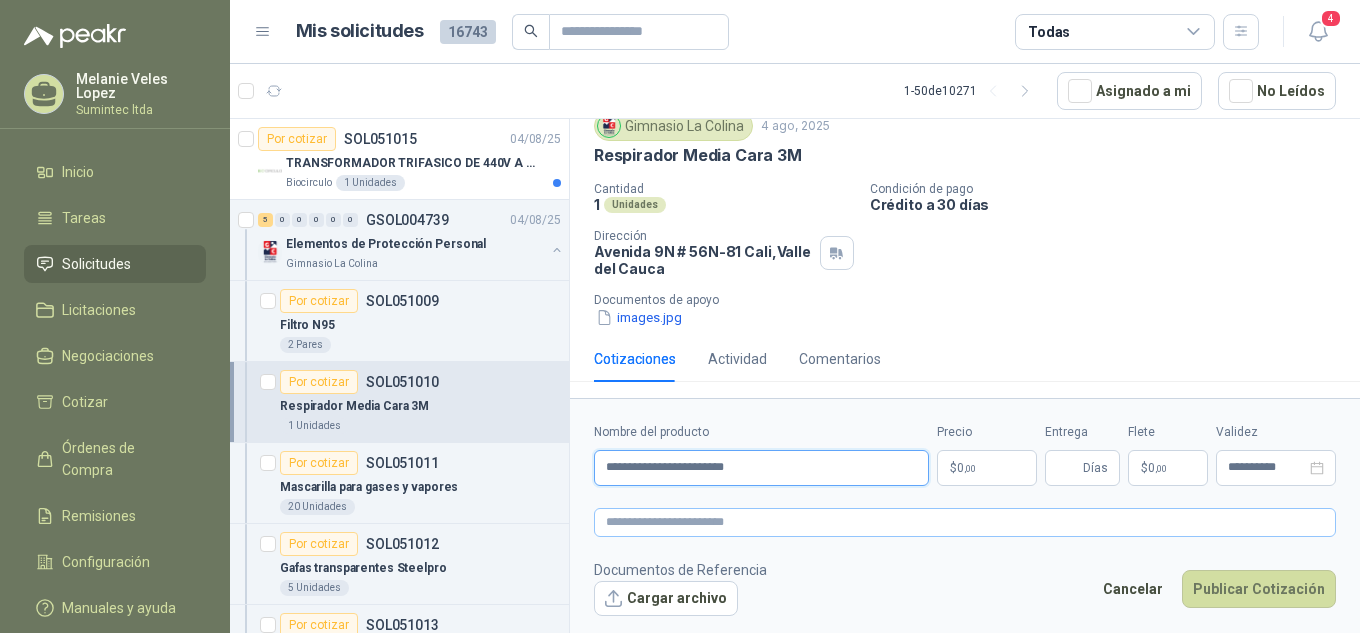 type on "**********" 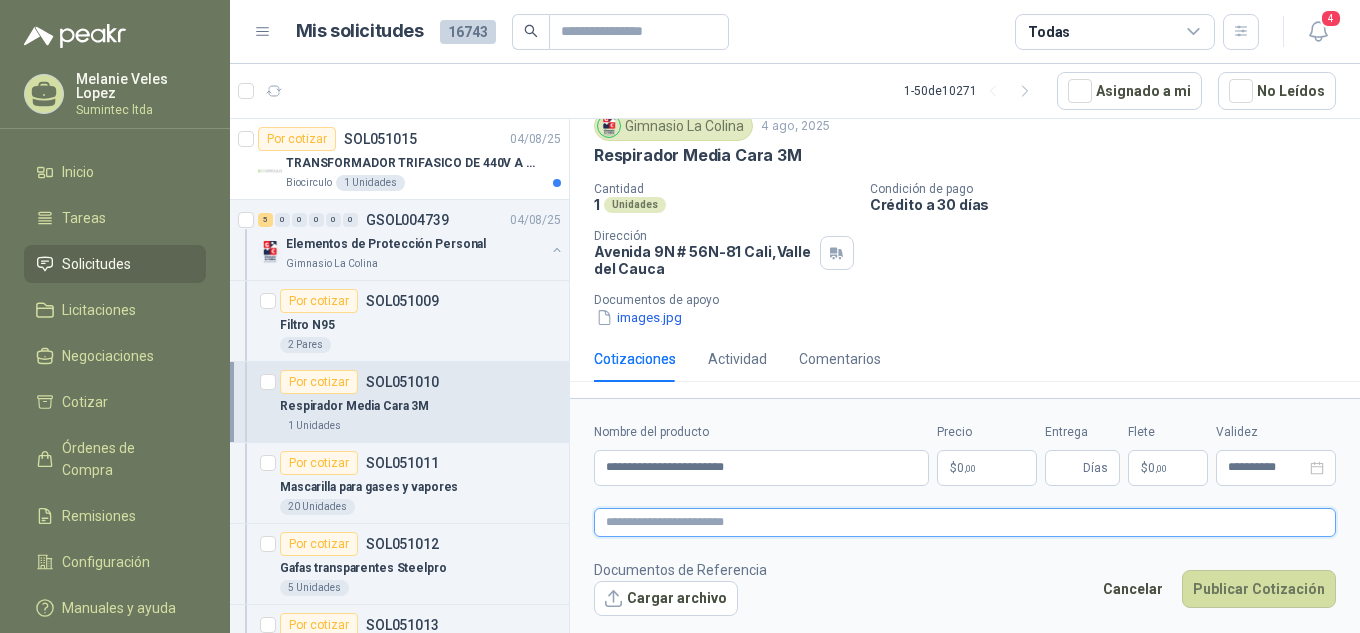 click at bounding box center [965, 522] 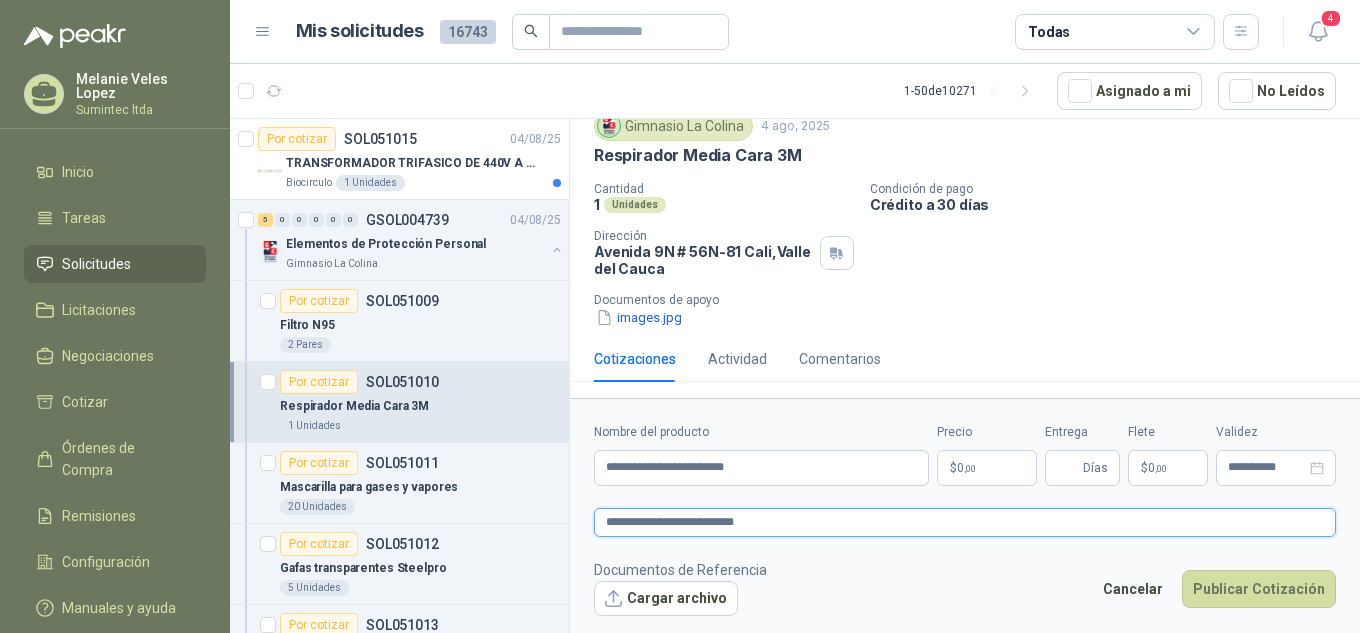type 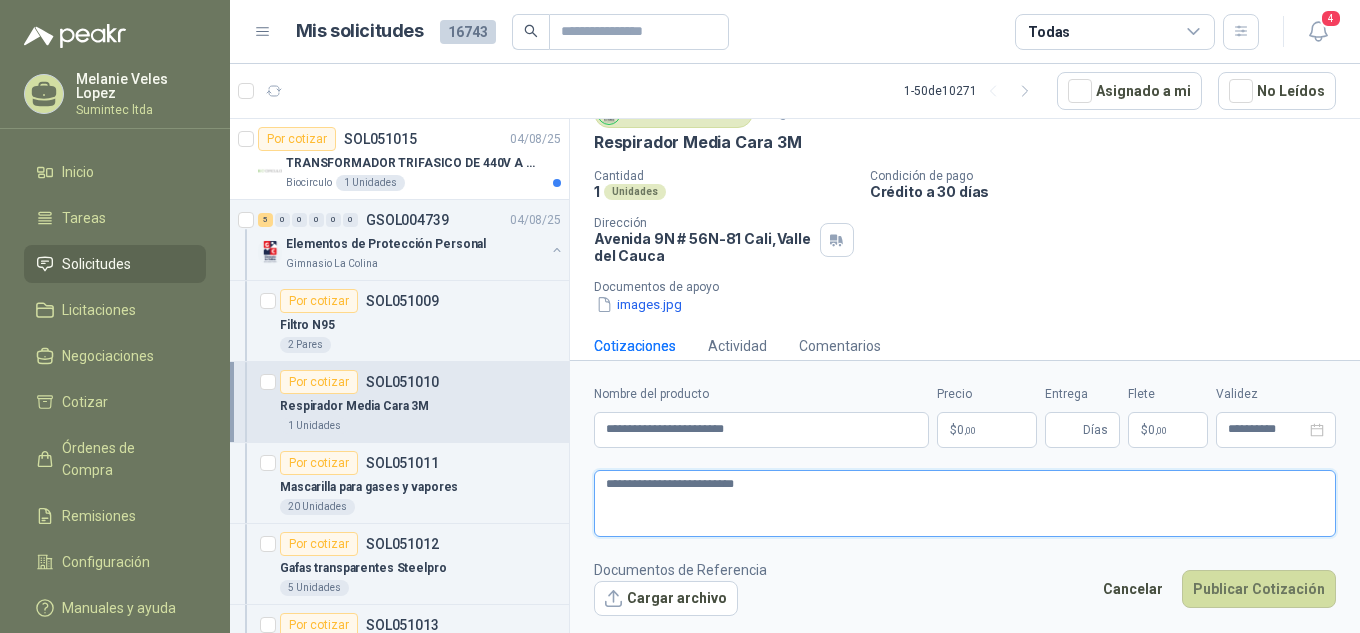 type on "**********" 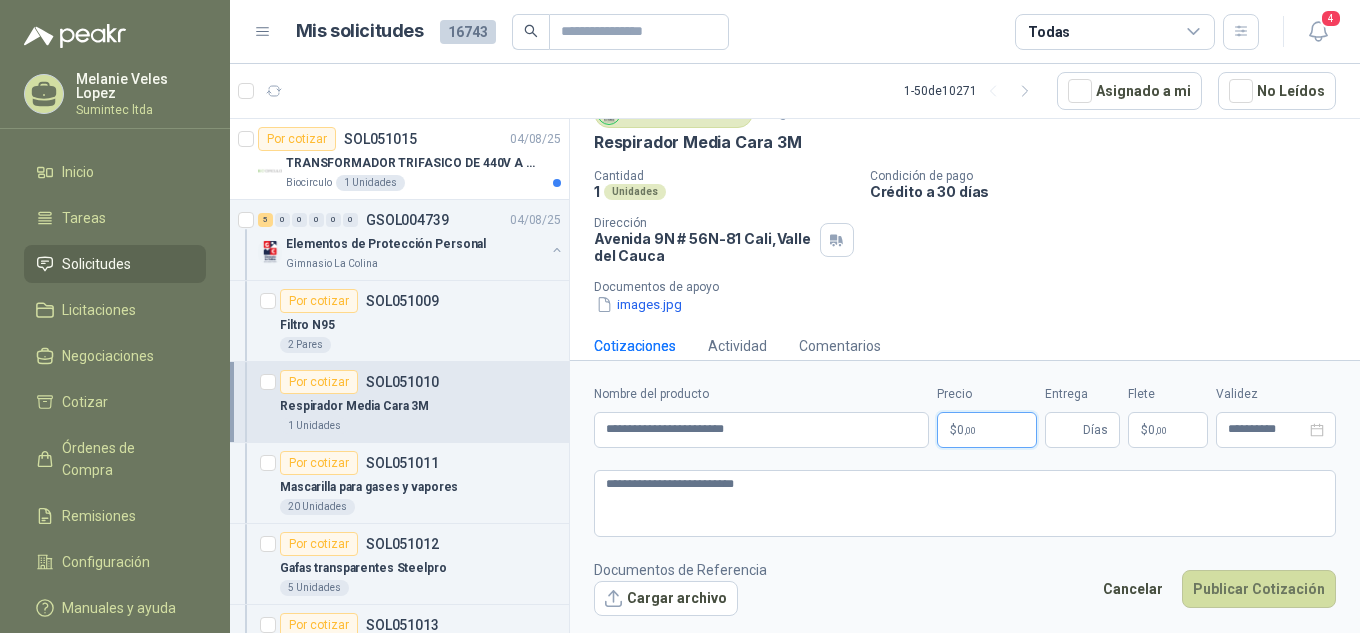 click on "Melanie   Veles Lopez Sumintec ltda   Inicio   Tareas   Solicitudes   Licitaciones   Negociaciones   Cotizar   Órdenes de Compra   Remisiones   Configuración   Manuales y ayuda Mis solicitudes 16743 Todas 4 1 - 50  de  10271 Asignado a mi No Leídos Por cotizar SOL051015 04/08/25   TRANSFORMADOR TRIFASICO DE 440V A 220V SALIDA 5AMP Biocirculo  1   Unidades 5   0   0   0   0   0   GSOL004739 04/08/25   Elementos de Protección Personal  Gimnasio La Colina   Por cotizar SOL051009 Filtro N95 2   Pares Por cotizar SOL051010 Respirador Media Cara 3M 1   Unidades Por cotizar SOL051011 Mascarilla para gases y vapores  20   Unidades Por cotizar SOL051012 Gafas transparentes Steelpro 5   Unidades Por cotizar SOL051013 Retenedores para filtros 3m 2   Pares 1   0   0   0   0   0   GSOL004737 04/08/25   011167 Patojito   1   0   0   0   0   0   GSOL004724 04/08/25   011157 Patojito   1   0   0   0   0   0   GSOL004736 04/08/25   011165 Patojito   1   0   0   0   0   0   GSOL004732 04/08/25   011198 Patojito   2   0   0" at bounding box center [680, 316] 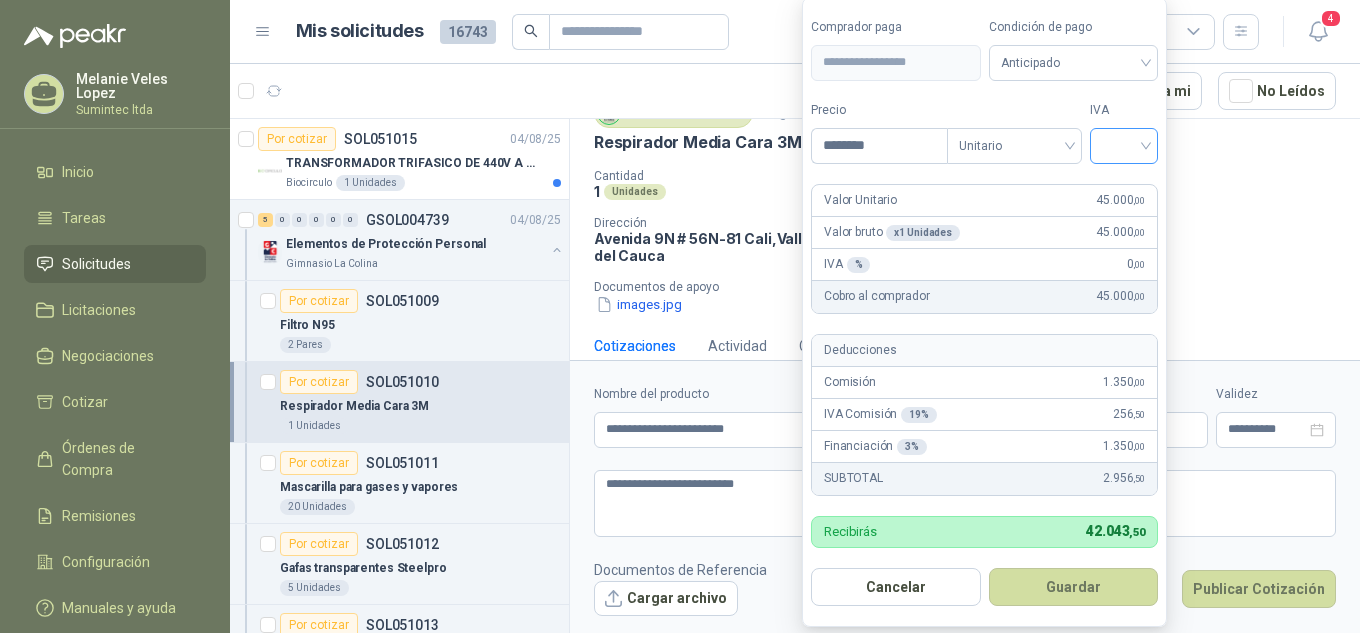 type on "********" 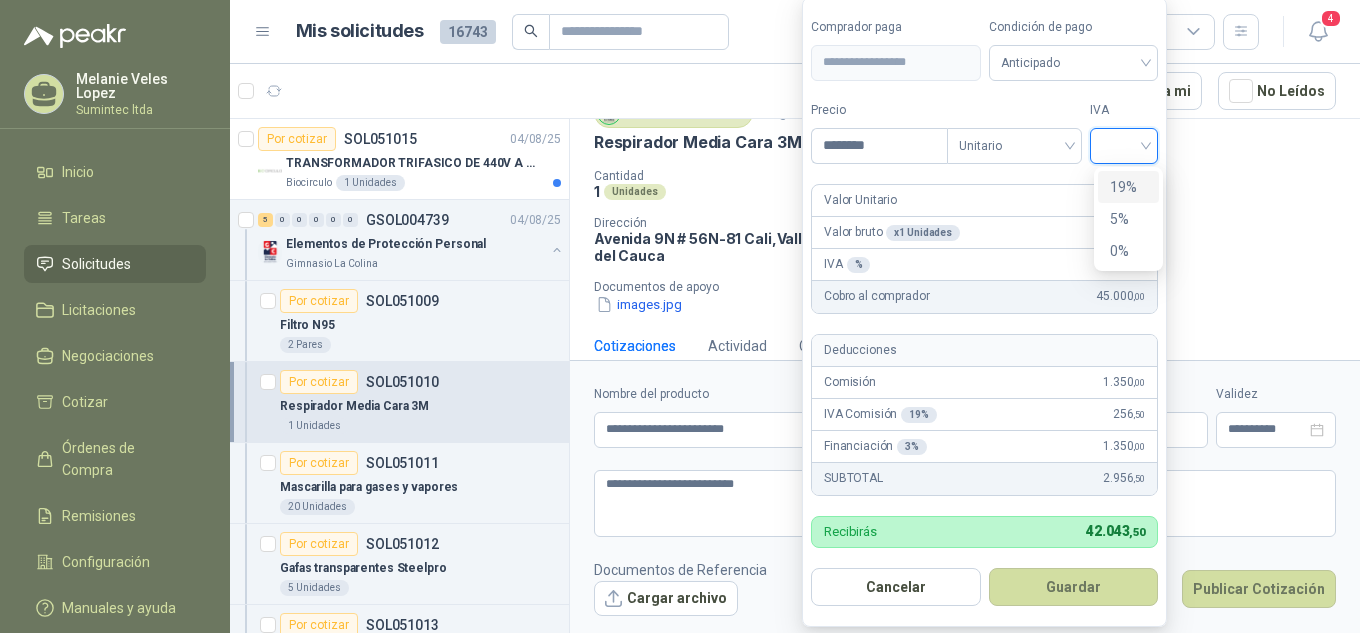 click on "19%" at bounding box center [1128, 187] 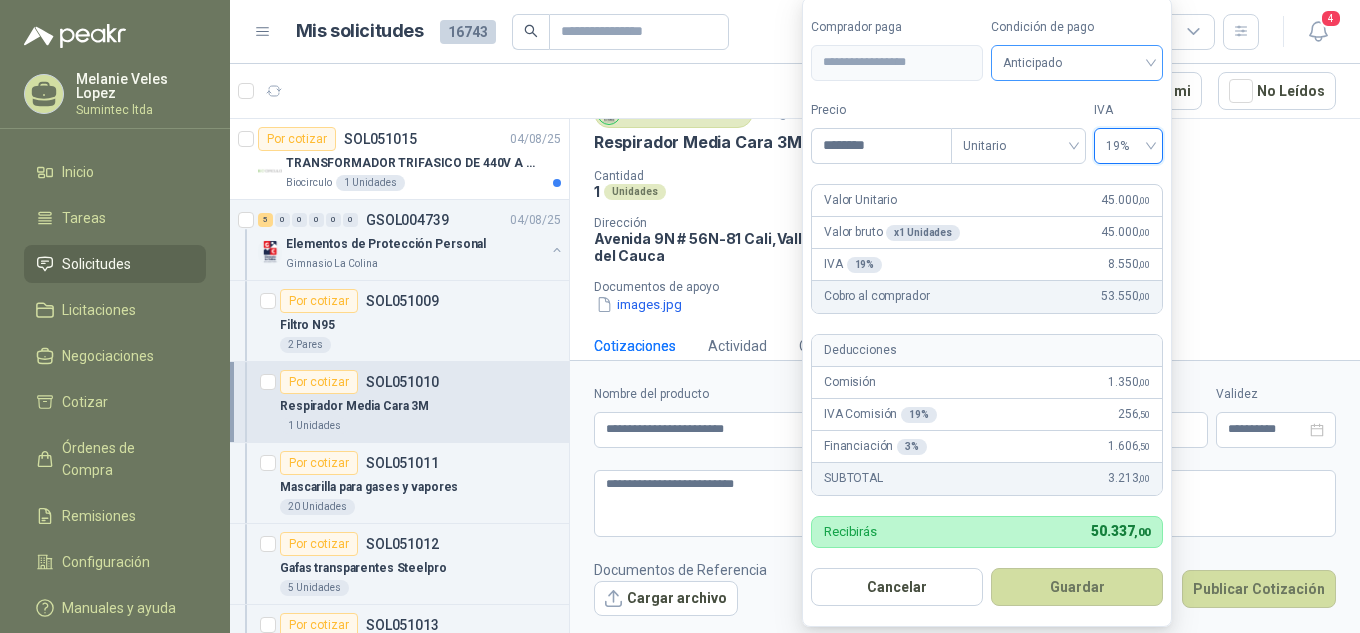 click on "Anticipado" at bounding box center (1077, 63) 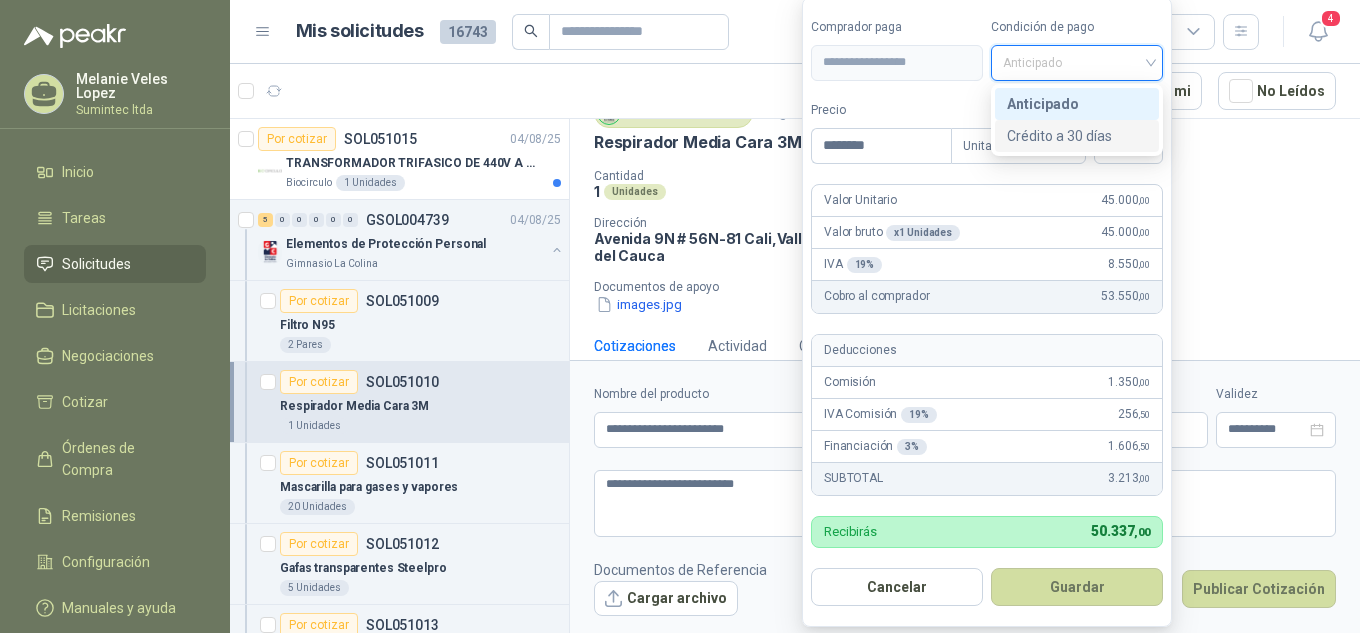 click on "Crédito a 30 días" at bounding box center [1077, 136] 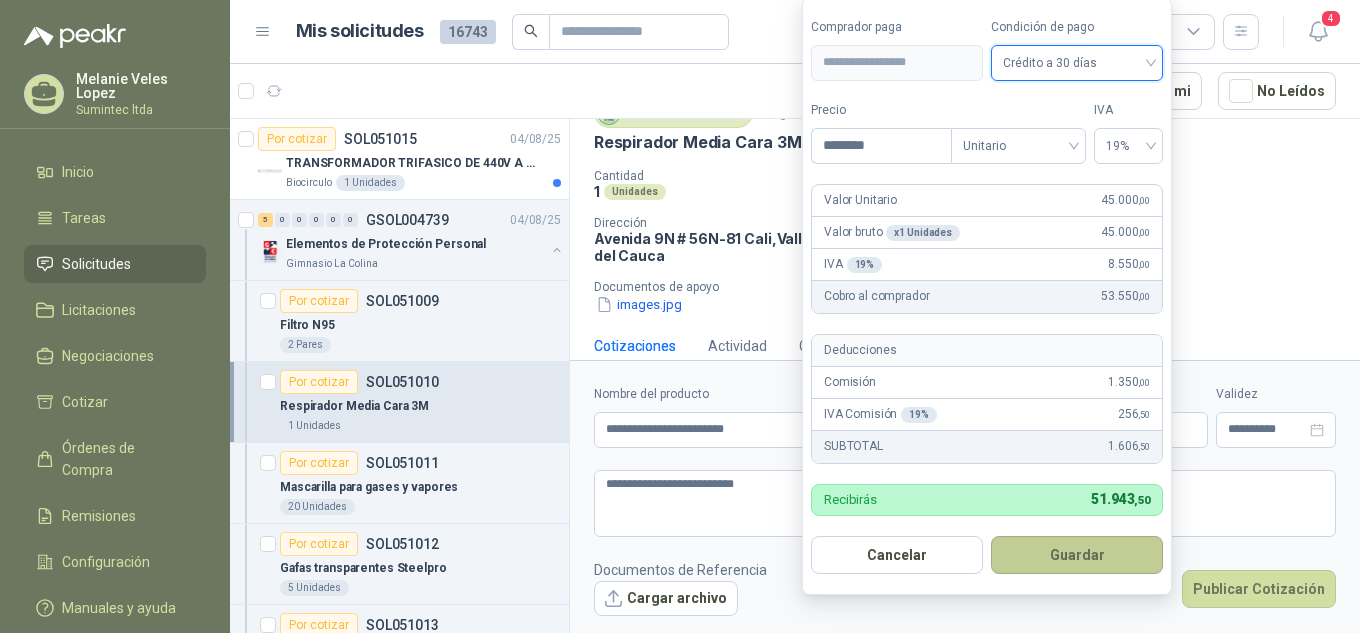 click on "Guardar" at bounding box center [1077, 555] 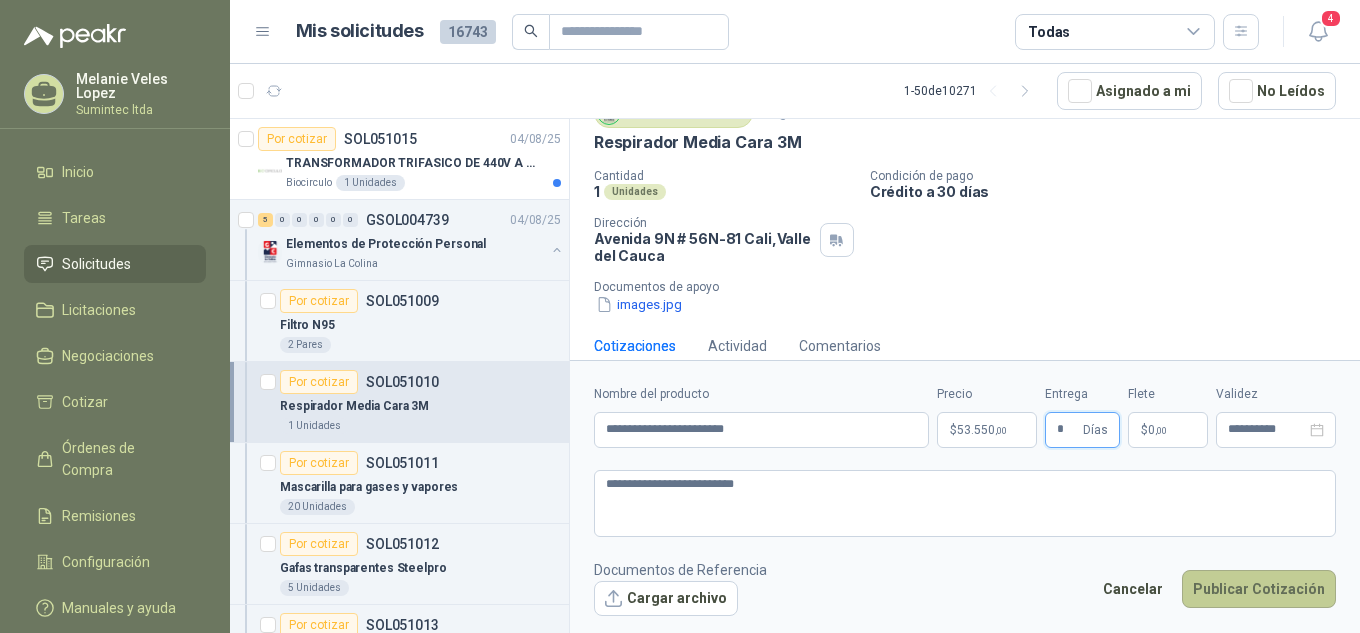 type on "*" 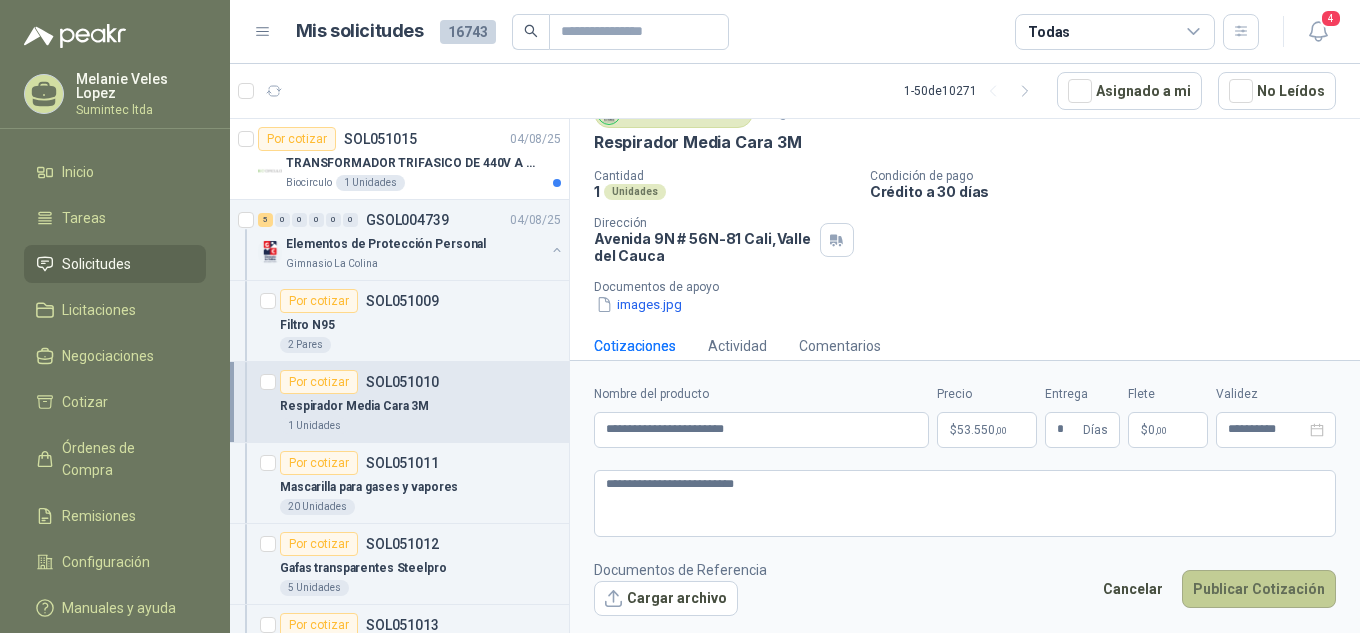 click on "Publicar Cotización" at bounding box center (1259, 589) 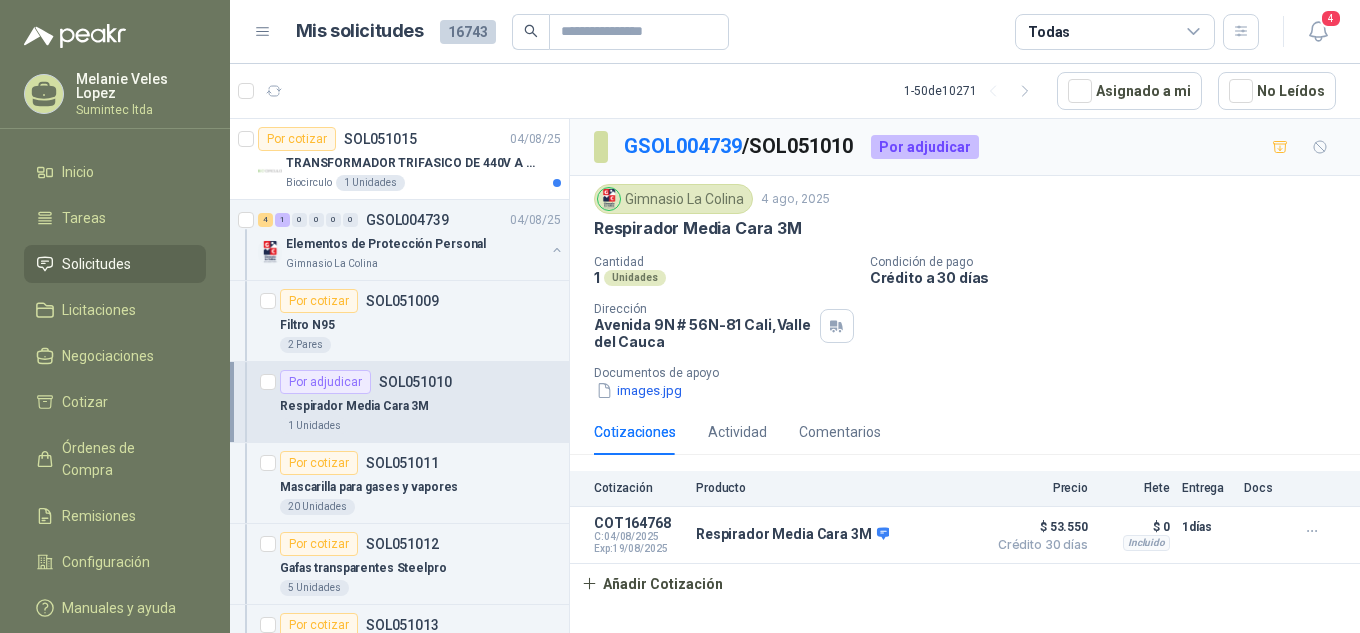scroll, scrollTop: 0, scrollLeft: 0, axis: both 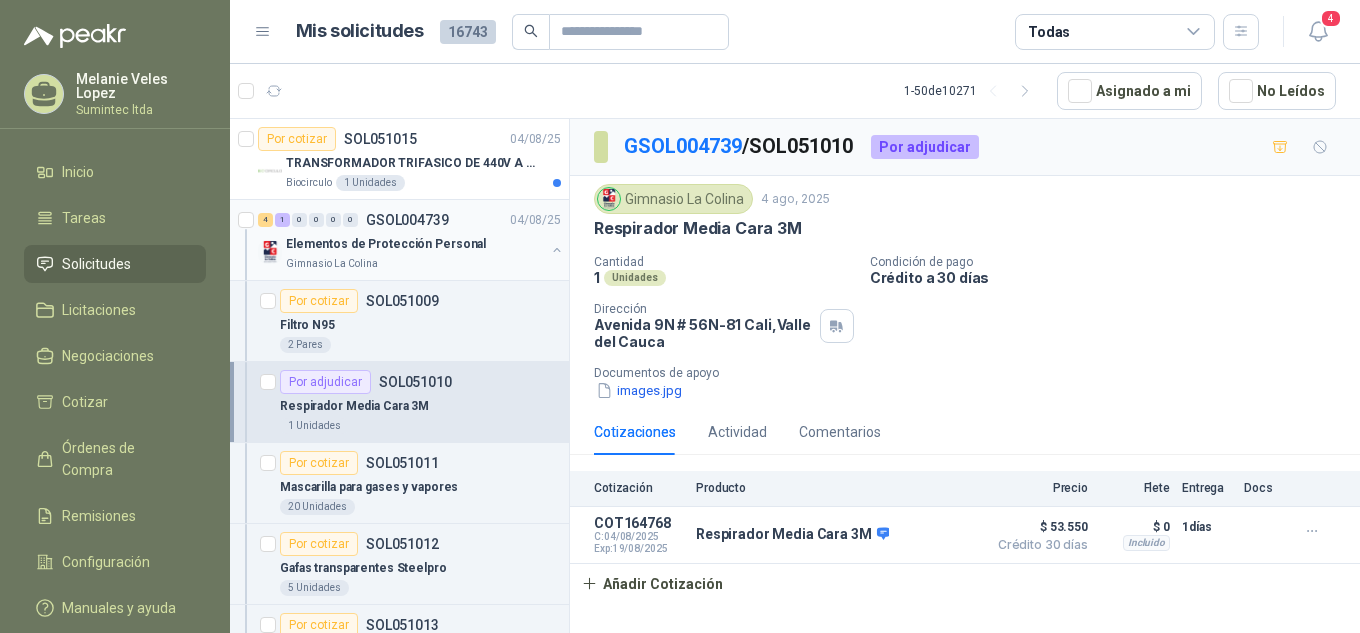 click on "Elementos de Protección Personal" at bounding box center [415, 244] 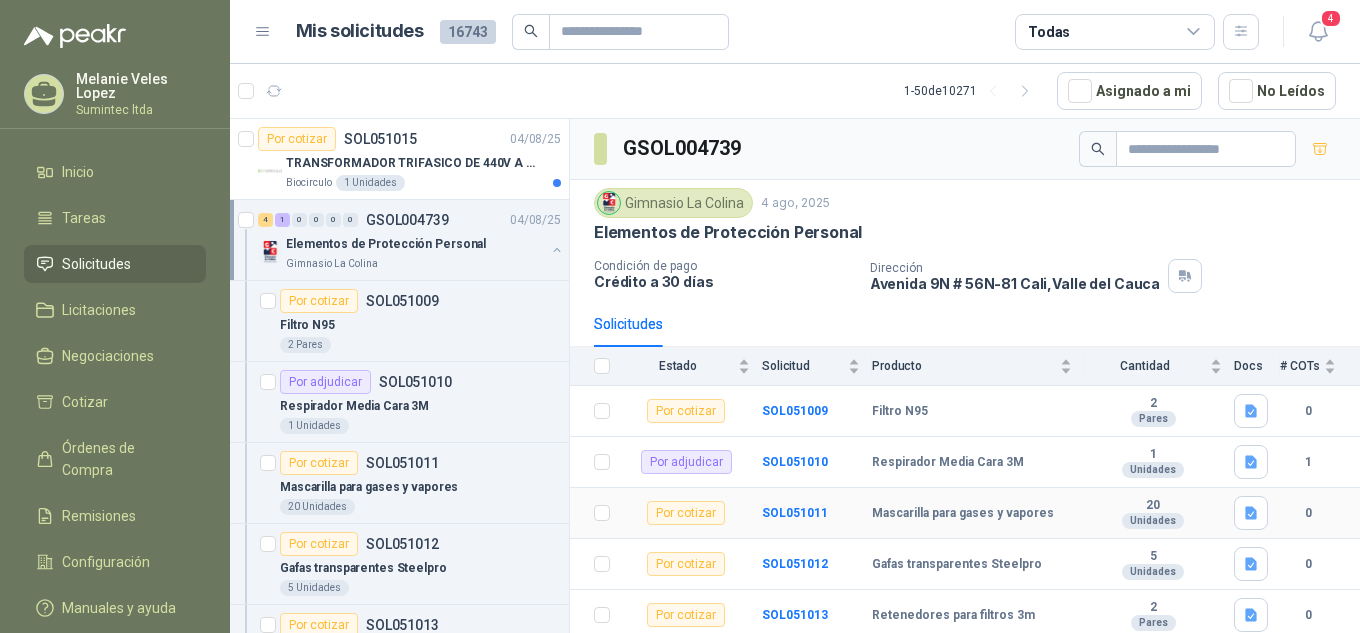 scroll, scrollTop: 1, scrollLeft: 0, axis: vertical 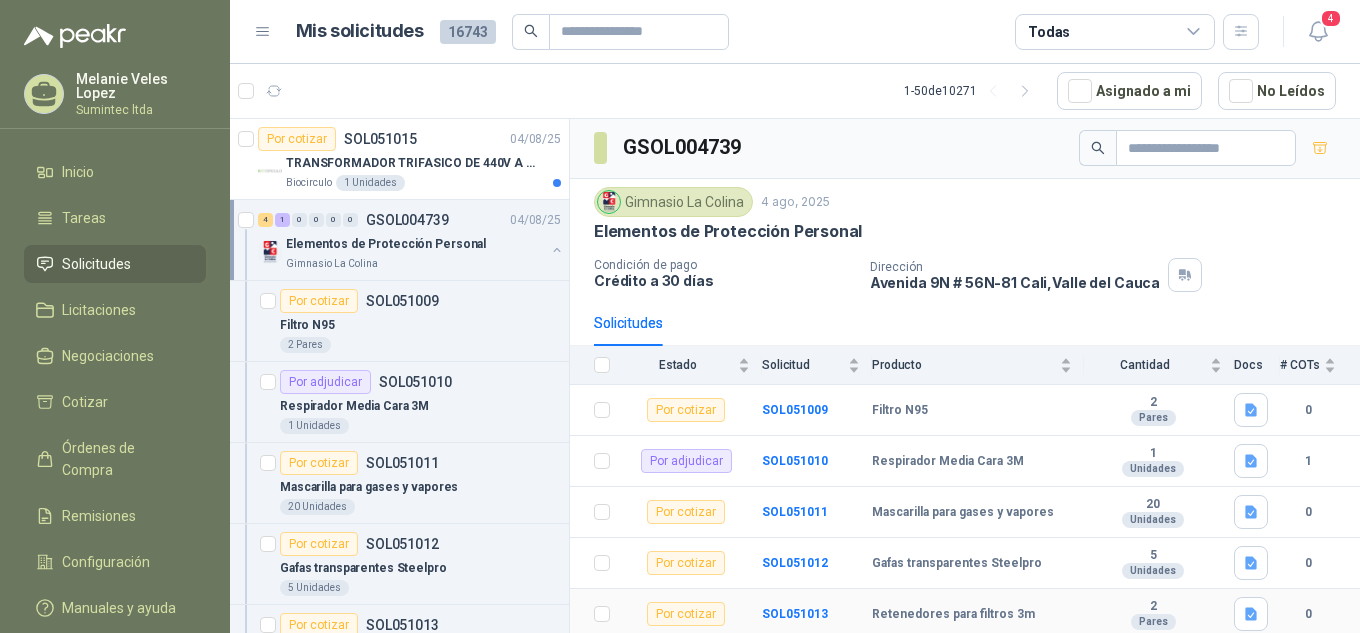 click on "Por cotizar" at bounding box center (686, 614) 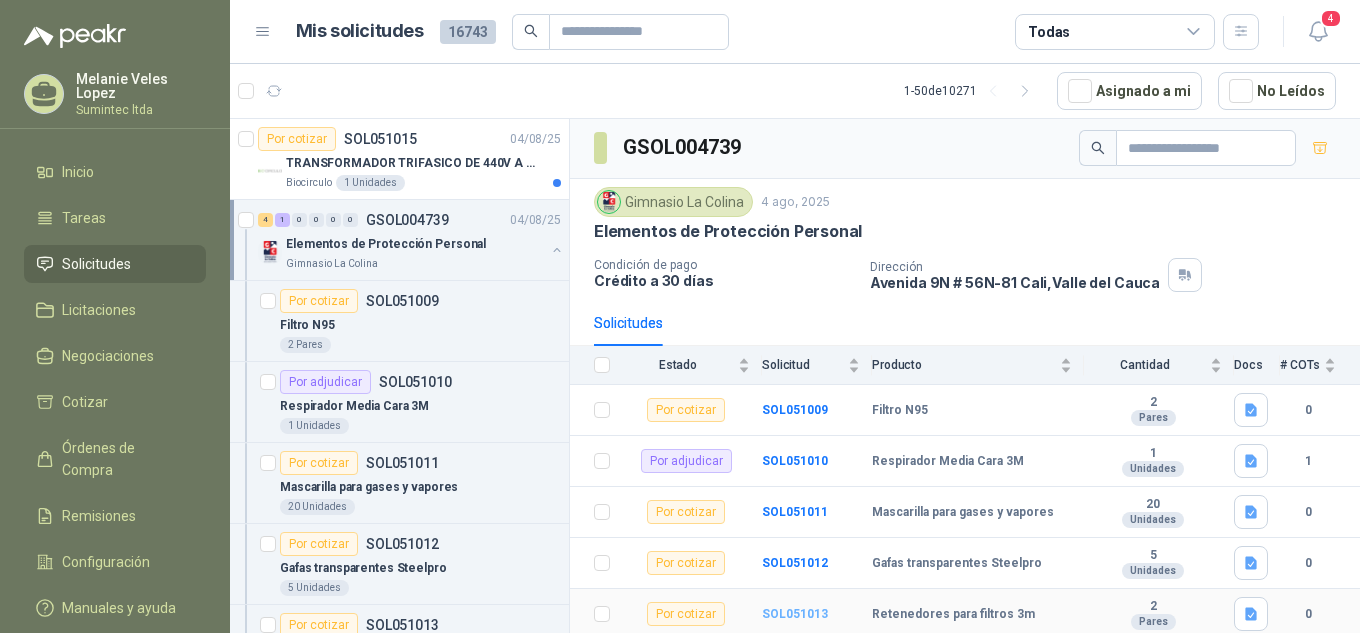click on "SOL051013" at bounding box center (795, 614) 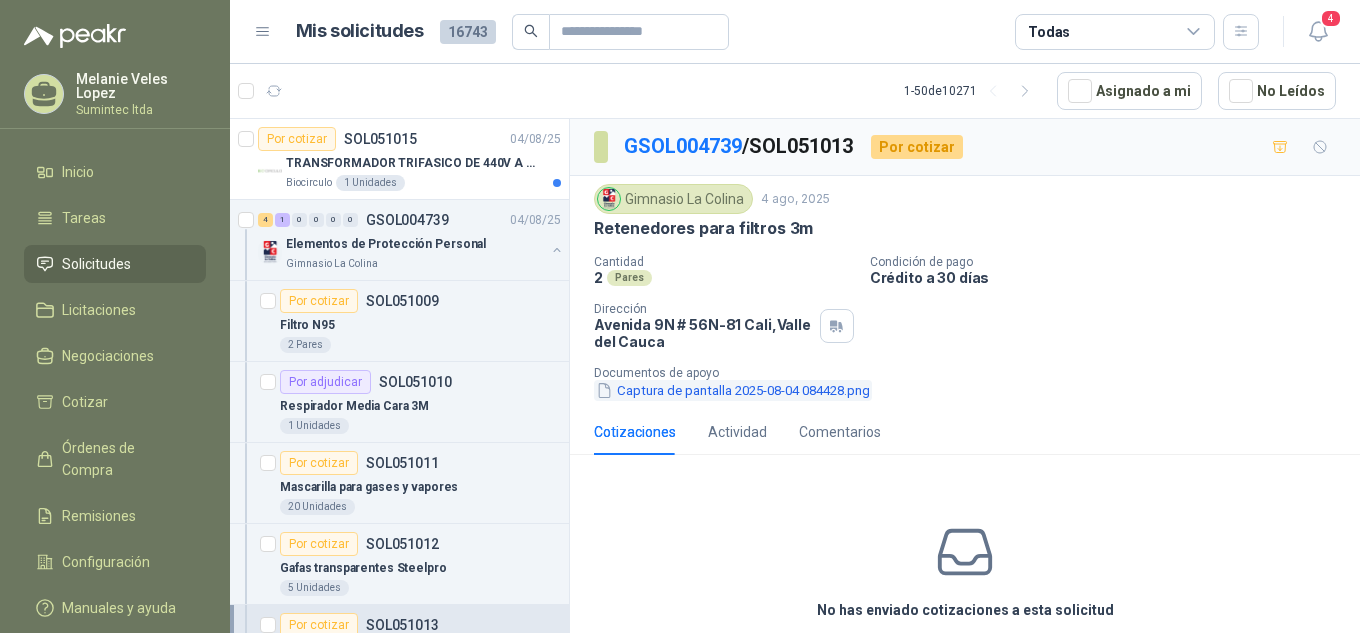 click on "Captura de pantalla 2025-08-04 084428.png" at bounding box center (733, 390) 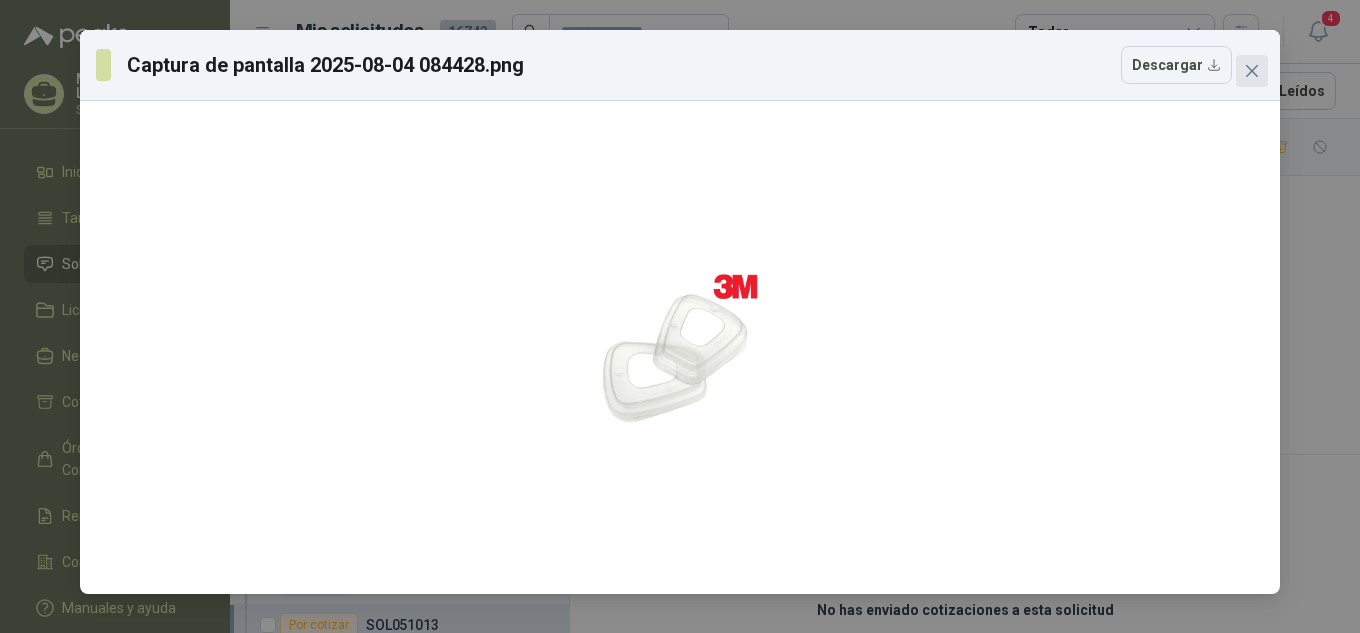 click 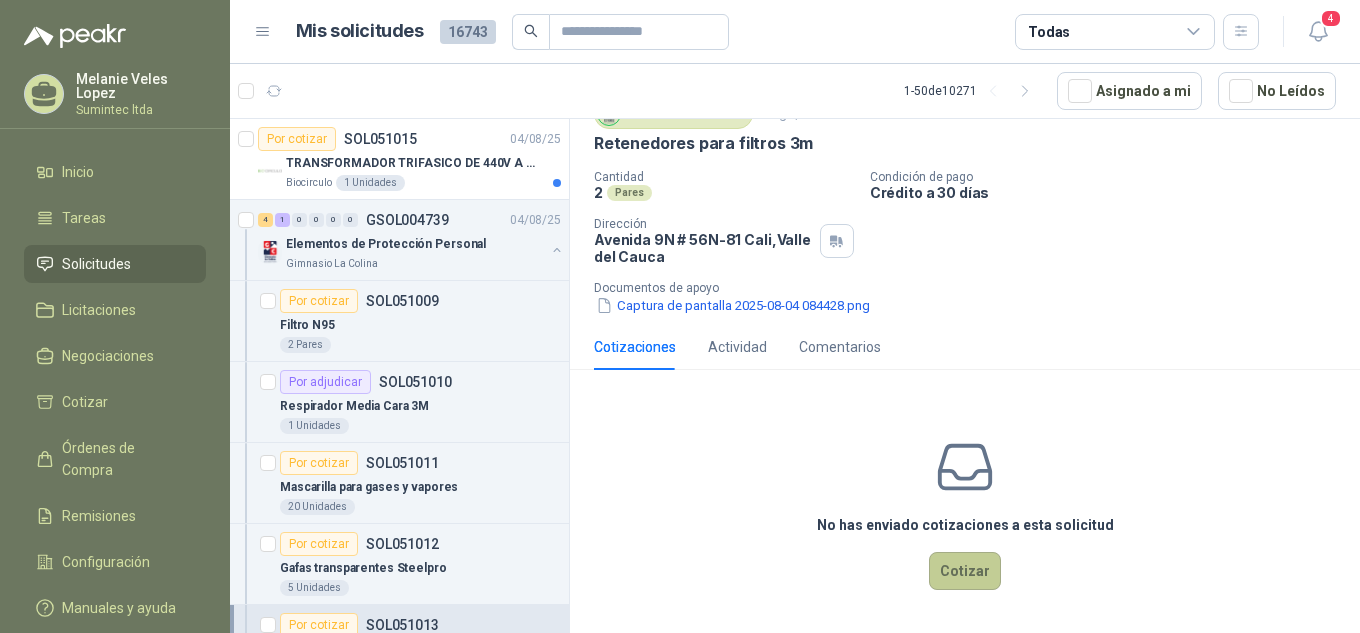 click on "Cotizar" at bounding box center [965, 571] 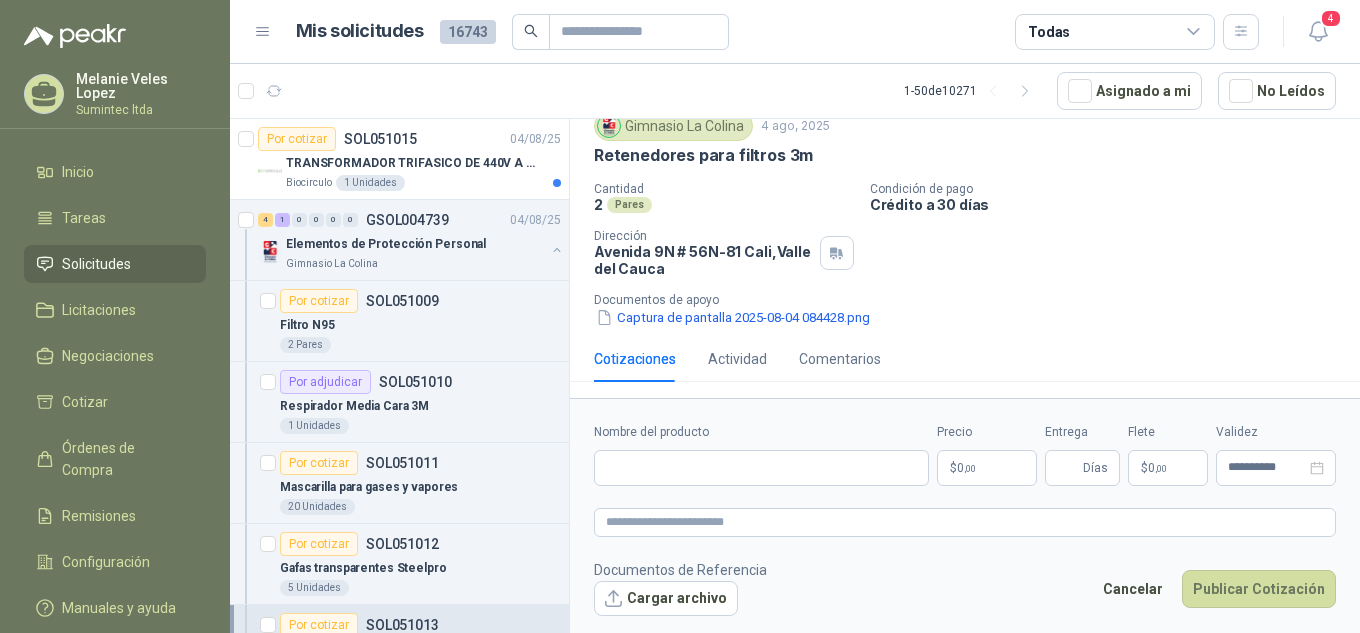 type 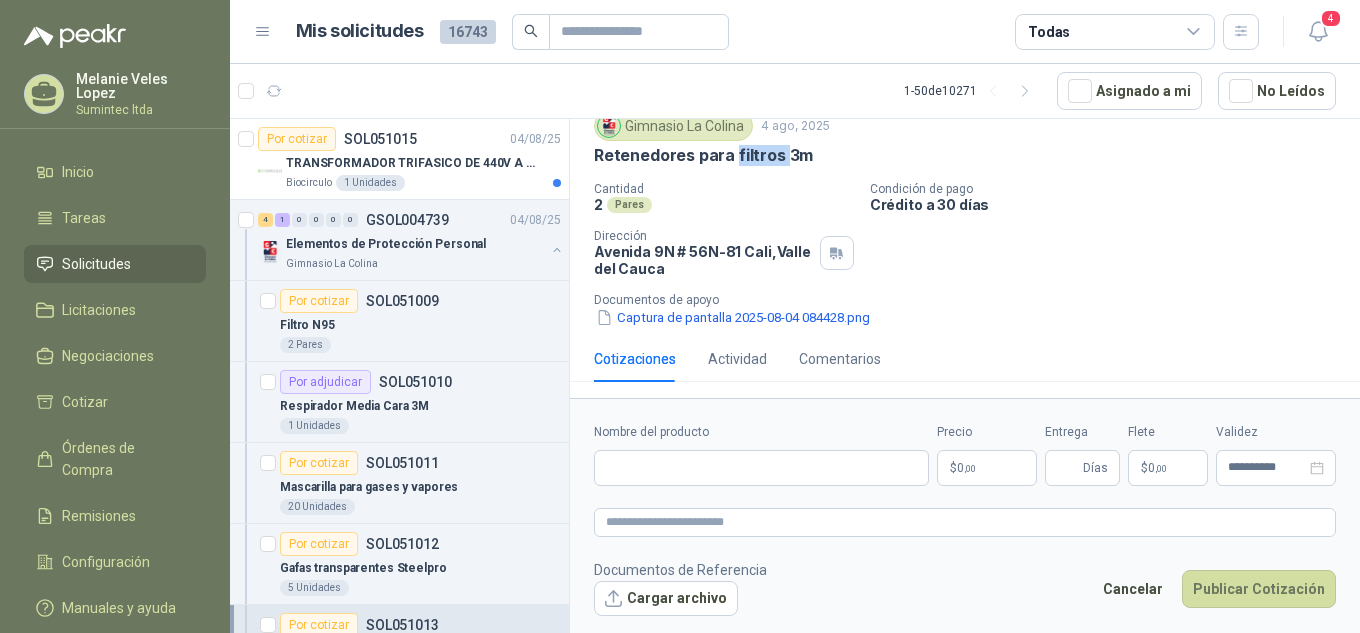 click on "Retenedores para filtros 3m" at bounding box center [703, 155] 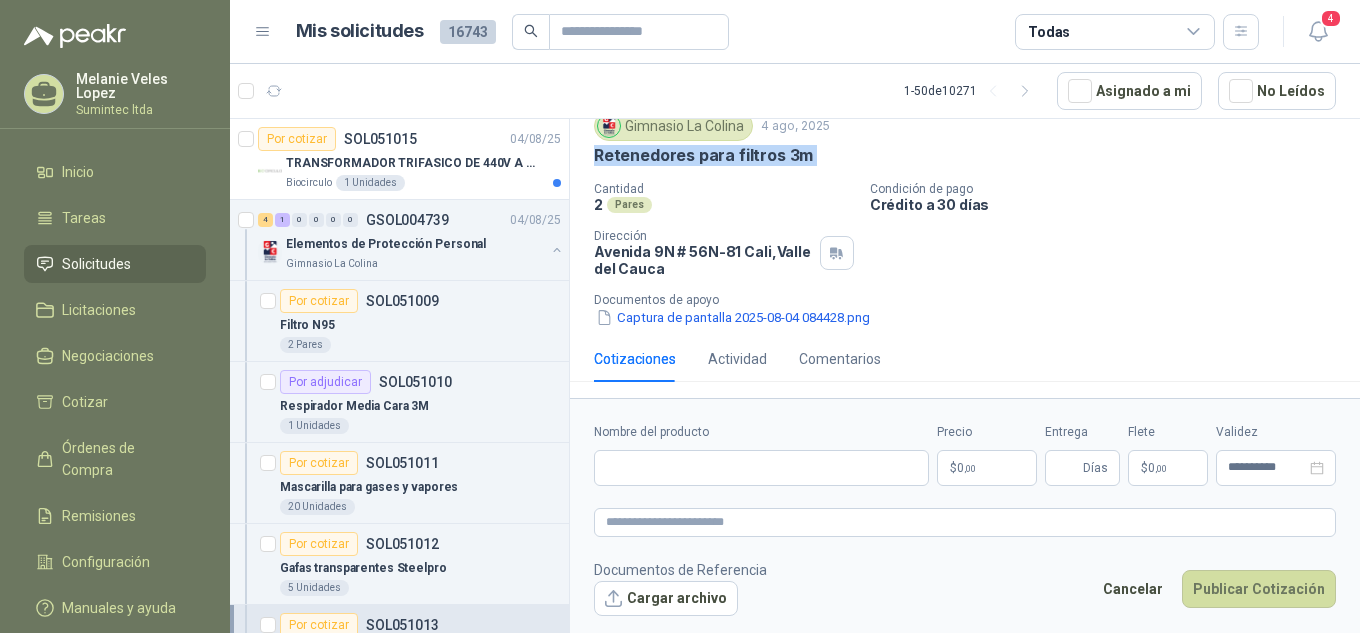 click on "Retenedores para filtros 3m" at bounding box center [703, 155] 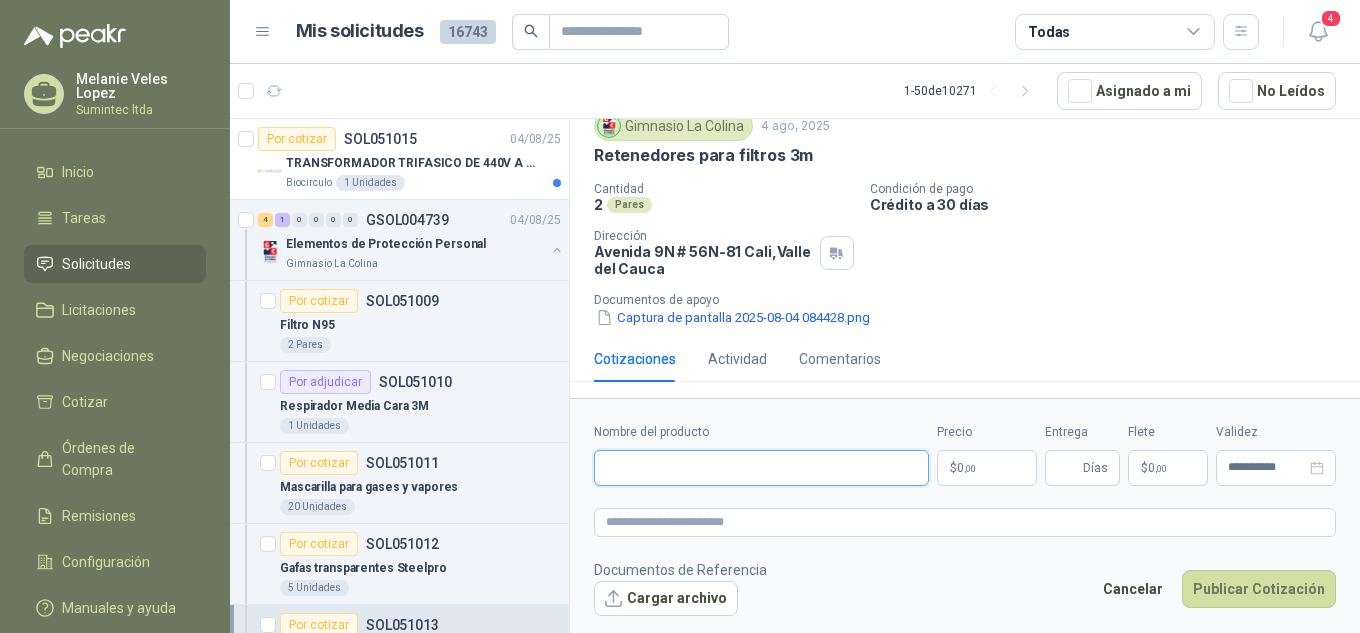 click on "Nombre del producto" at bounding box center [761, 468] 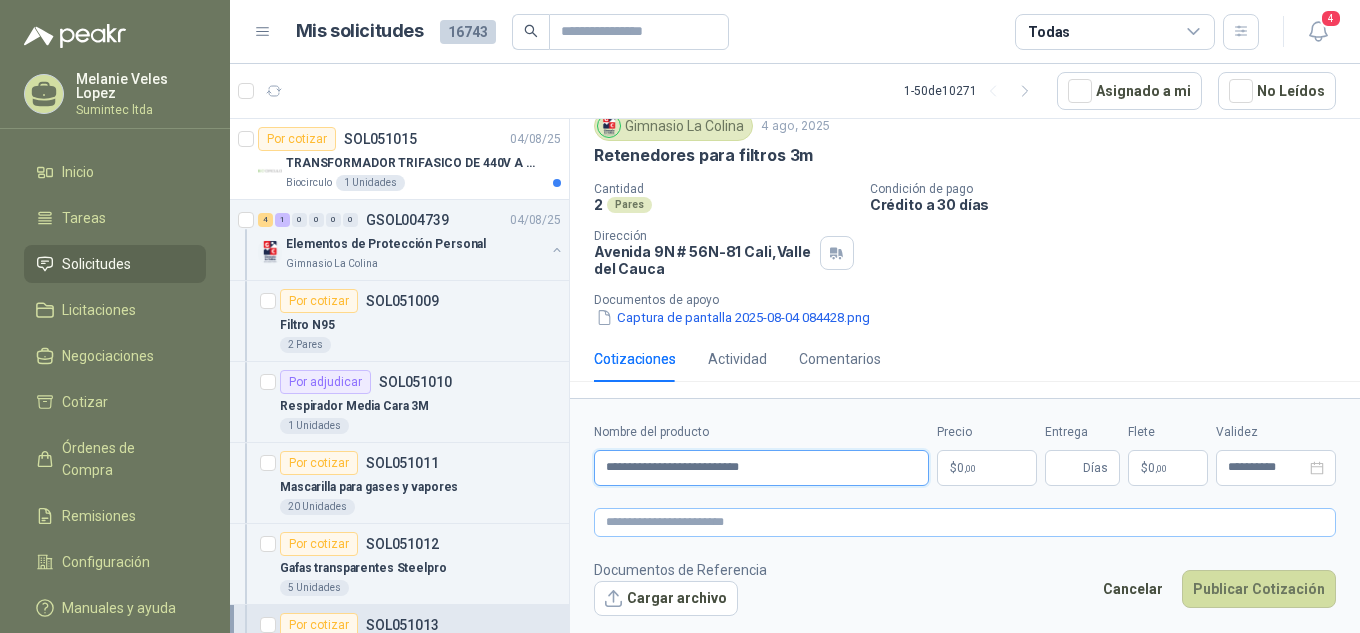 type on "**********" 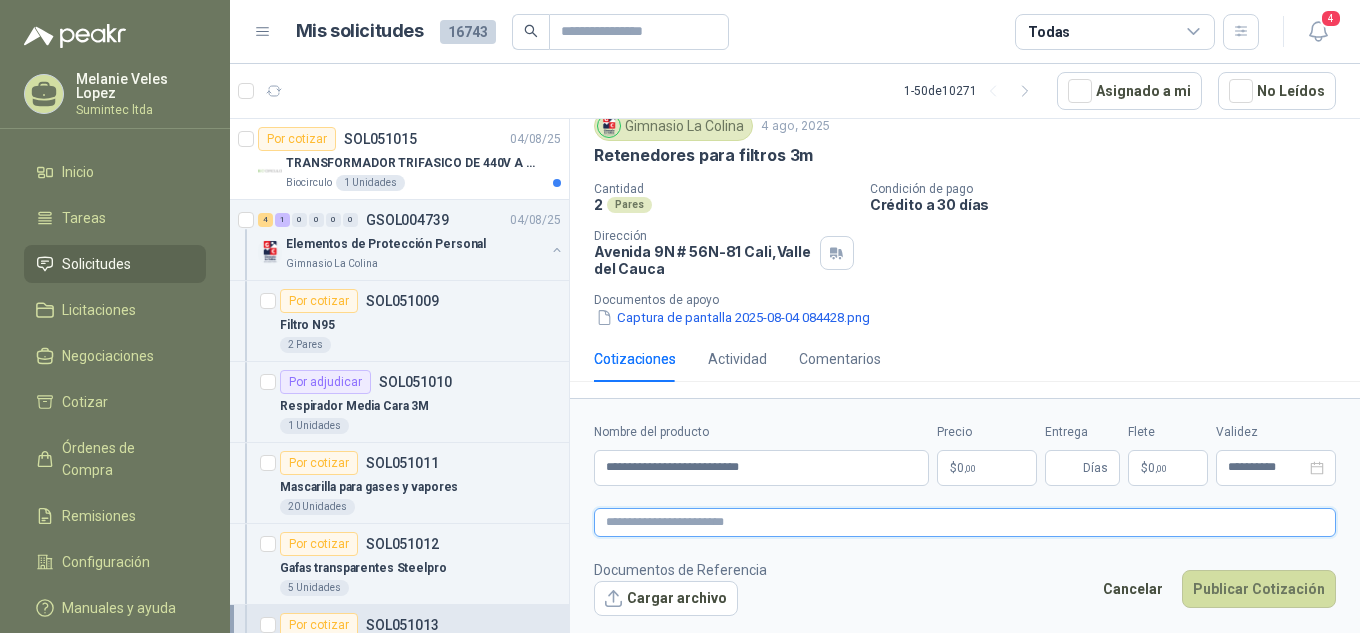 click at bounding box center [965, 522] 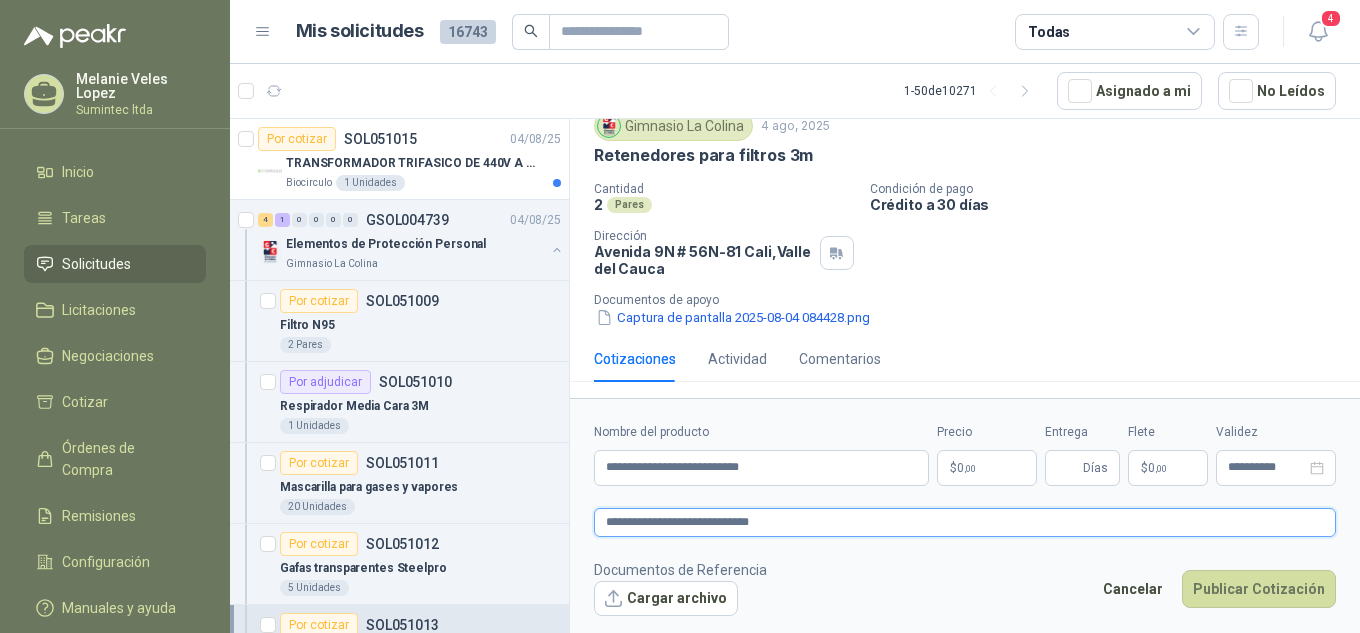 type 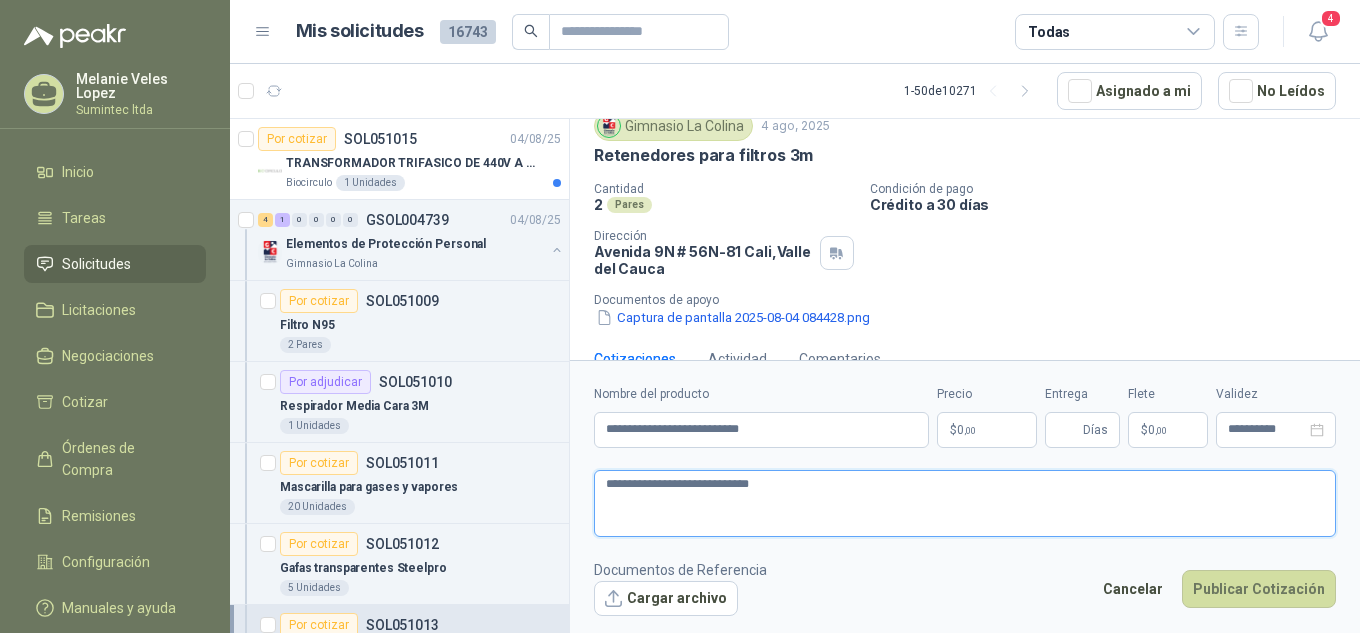 scroll, scrollTop: 86, scrollLeft: 0, axis: vertical 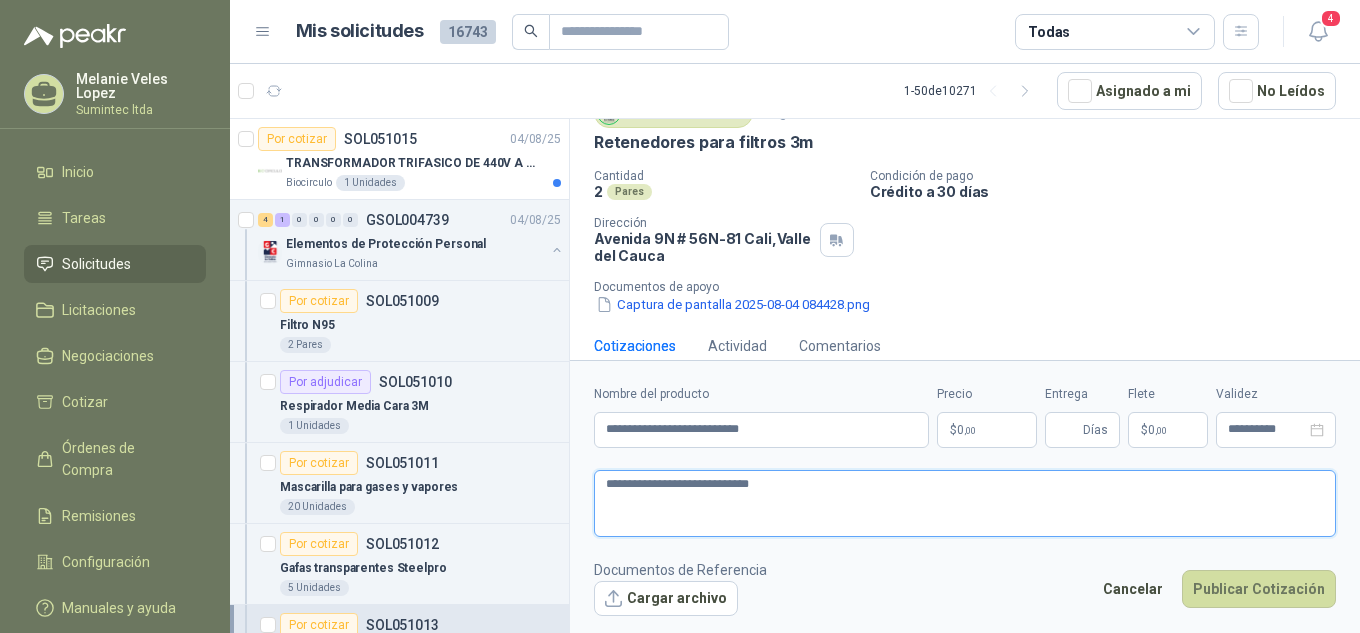 type on "**********" 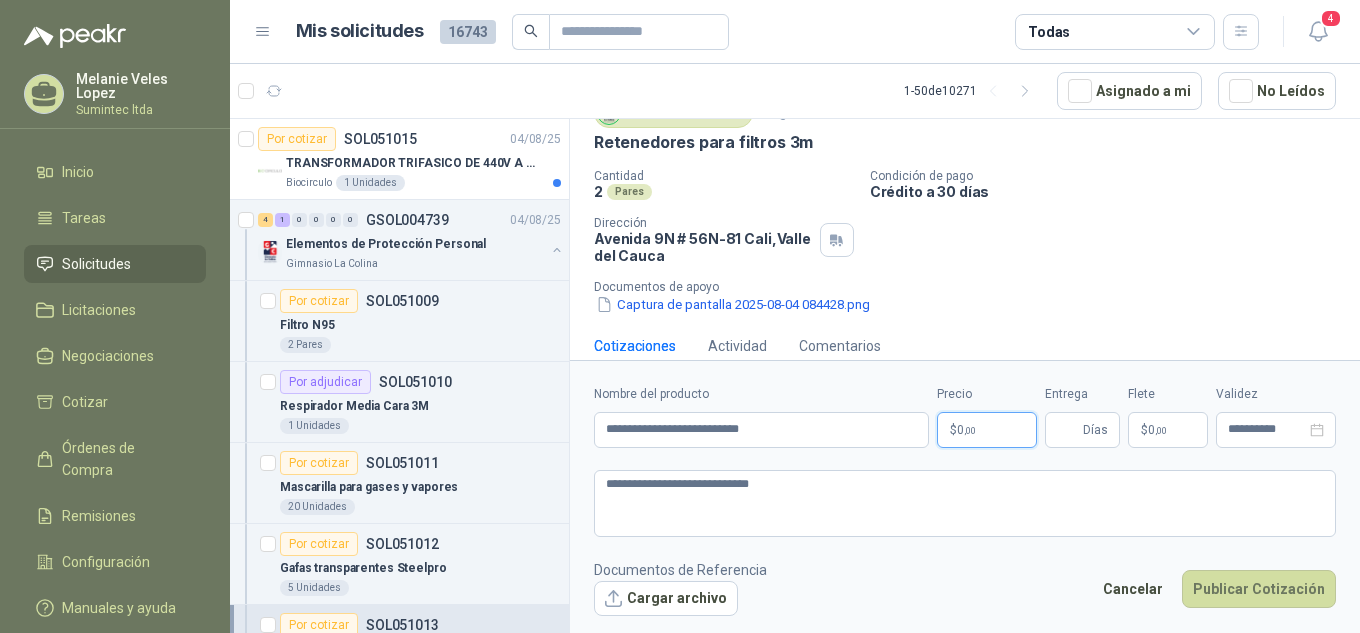 click on "Melanie   Veles Lopez Sumintec ltda   Inicio   Tareas   Solicitudes   Licitaciones   Negociaciones   Cotizar   Órdenes de Compra   Remisiones   Configuración   Manuales y ayuda Mis solicitudes 16743 Todas 4 1 - 50  de  10271 Asignado a mi No Leídos Por cotizar SOL051015 04/08/25   TRANSFORMADOR TRIFASICO DE 440V A 220V SALIDA 5AMP Biocirculo  1   Unidades 4   1   0   0   0   0   GSOL004739 04/08/25   Elementos de Protección Personal  Gimnasio La Colina   Por cotizar SOL051009 Filtro N95 2   Pares Por adjudicar SOL051010 Respirador Media Cara 3M 1   Unidades Por cotizar SOL051011 Mascarilla para gases y vapores  20   Unidades Por cotizar SOL051012 Gafas transparentes Steelpro 5   Unidades Por cotizar SOL051013 Retenedores para filtros 3m 2   Pares 1   0   0   0   0   0   GSOL004737 04/08/25   011167 Patojito   1   0   0   0   0   0   GSOL004724 04/08/25   011157 Patojito   1   0   0   0   0   0   GSOL004736 04/08/25   011165 Patojito   1   0   0   0   0   0   GSOL004732 04/08/25   011198 Patojito   2   0" at bounding box center [680, 316] 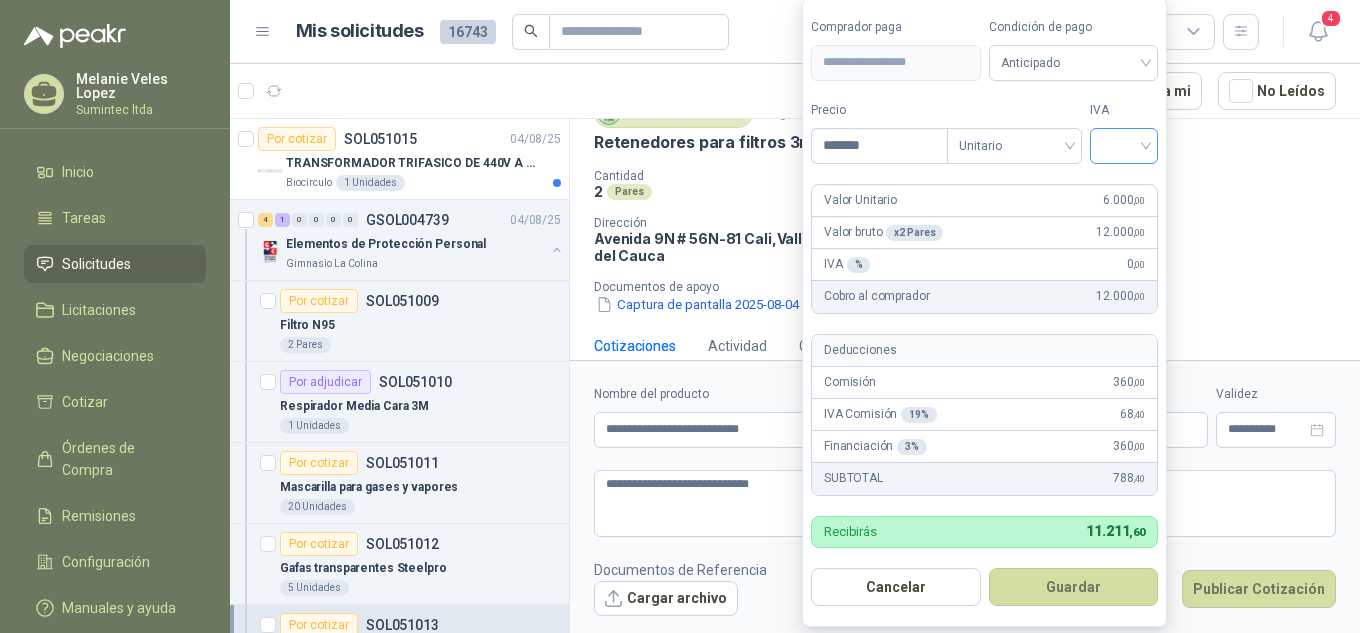 type on "*******" 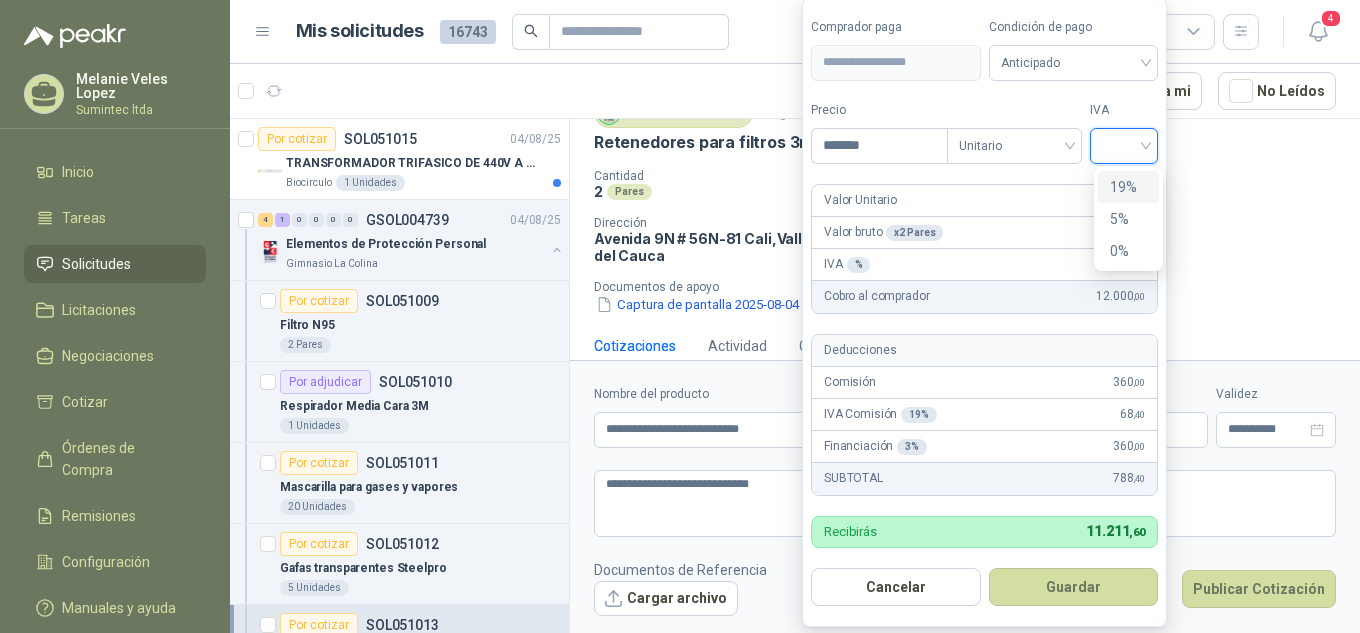 drag, startPoint x: 1131, startPoint y: 191, endPoint x: 1127, endPoint y: 175, distance: 16.492422 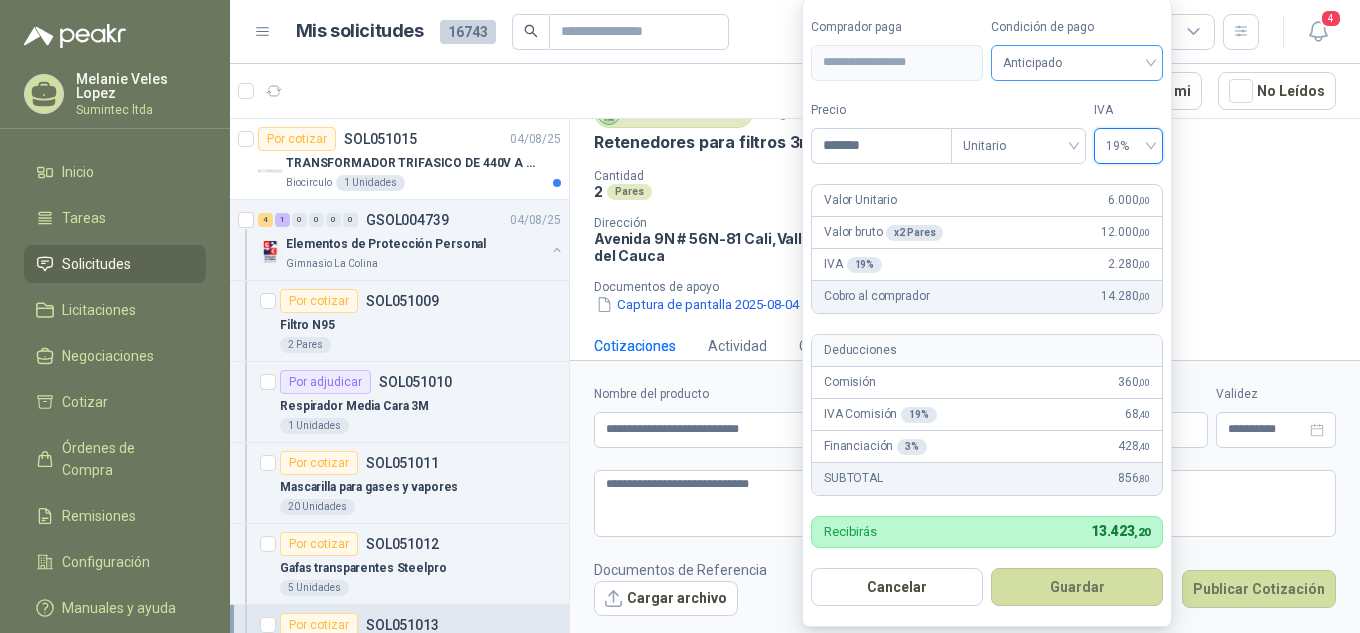 click on "Anticipado" at bounding box center [1077, 63] 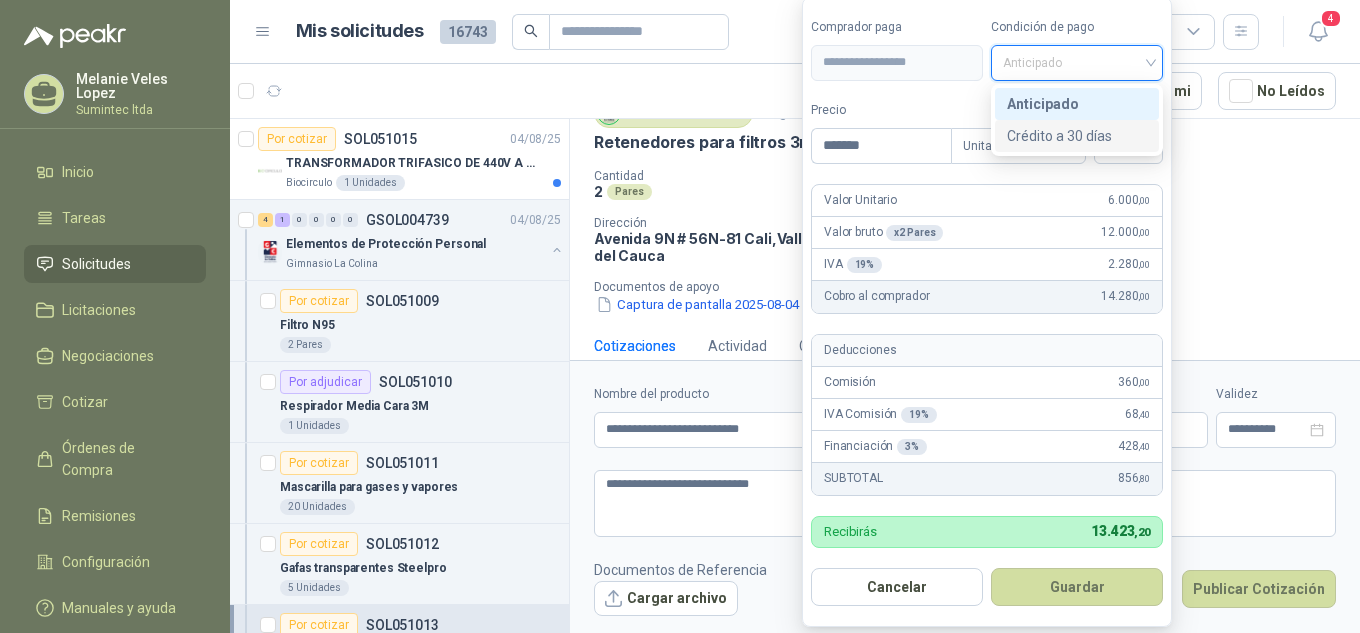 click on "Crédito a 30 días" at bounding box center (1077, 136) 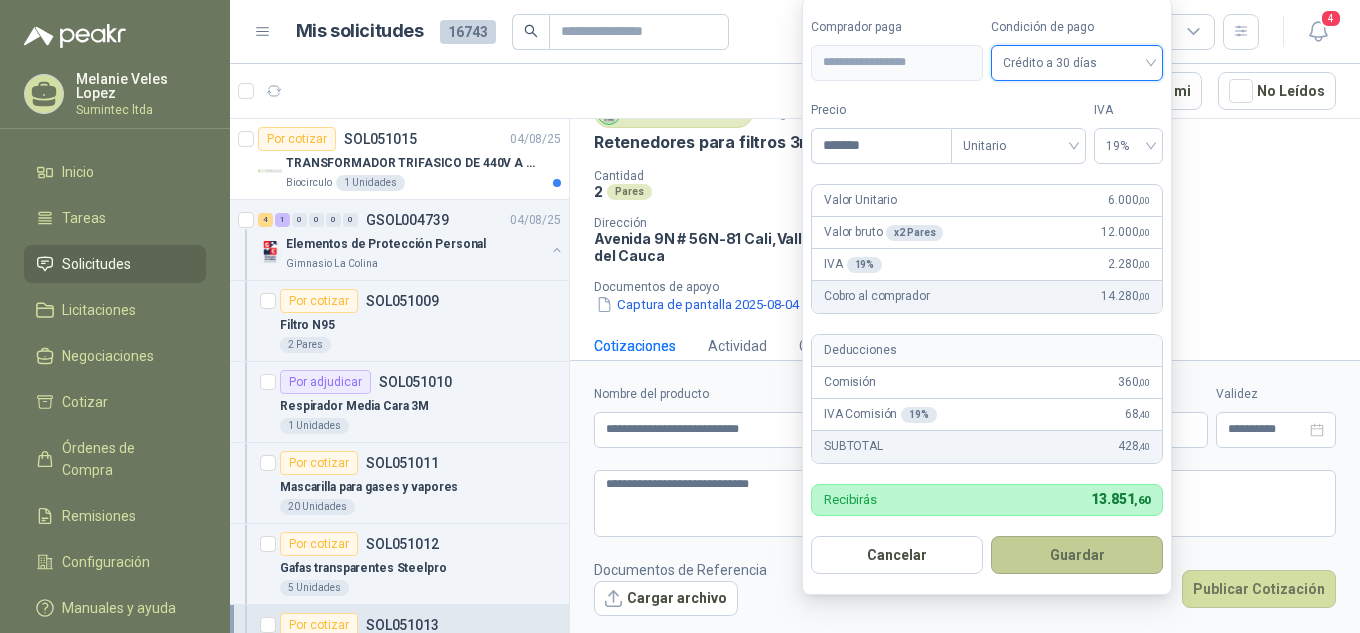 click on "Guardar" at bounding box center (1077, 555) 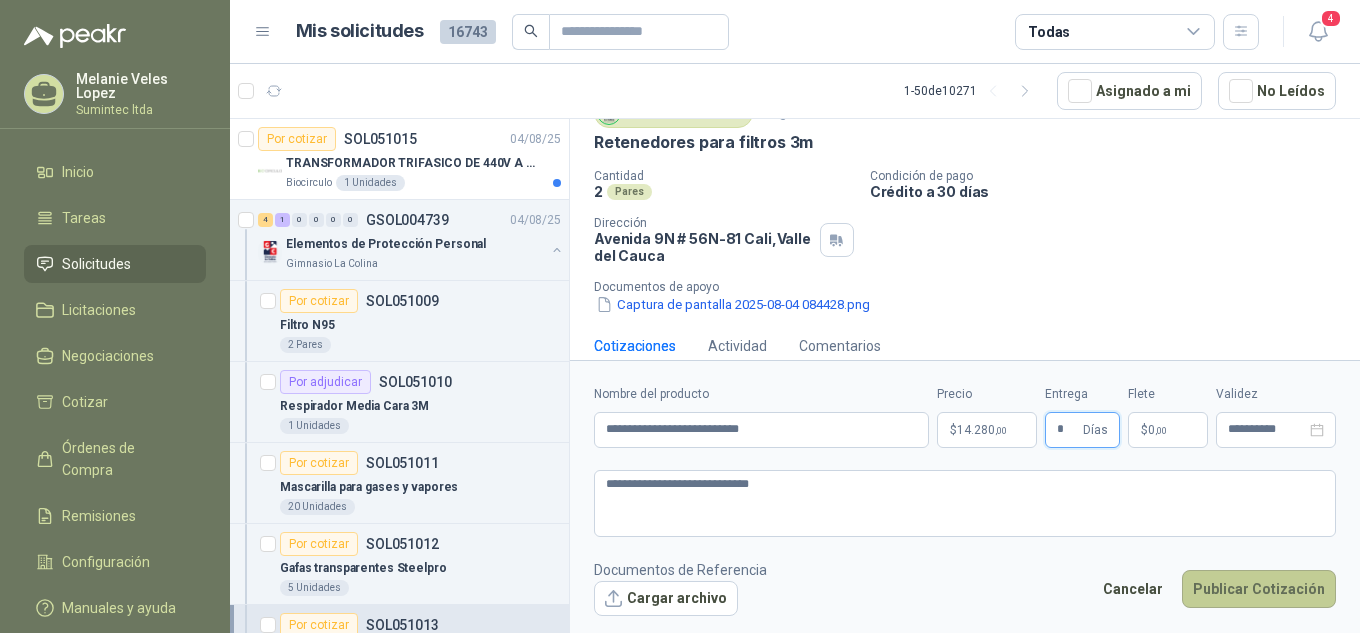 type on "*" 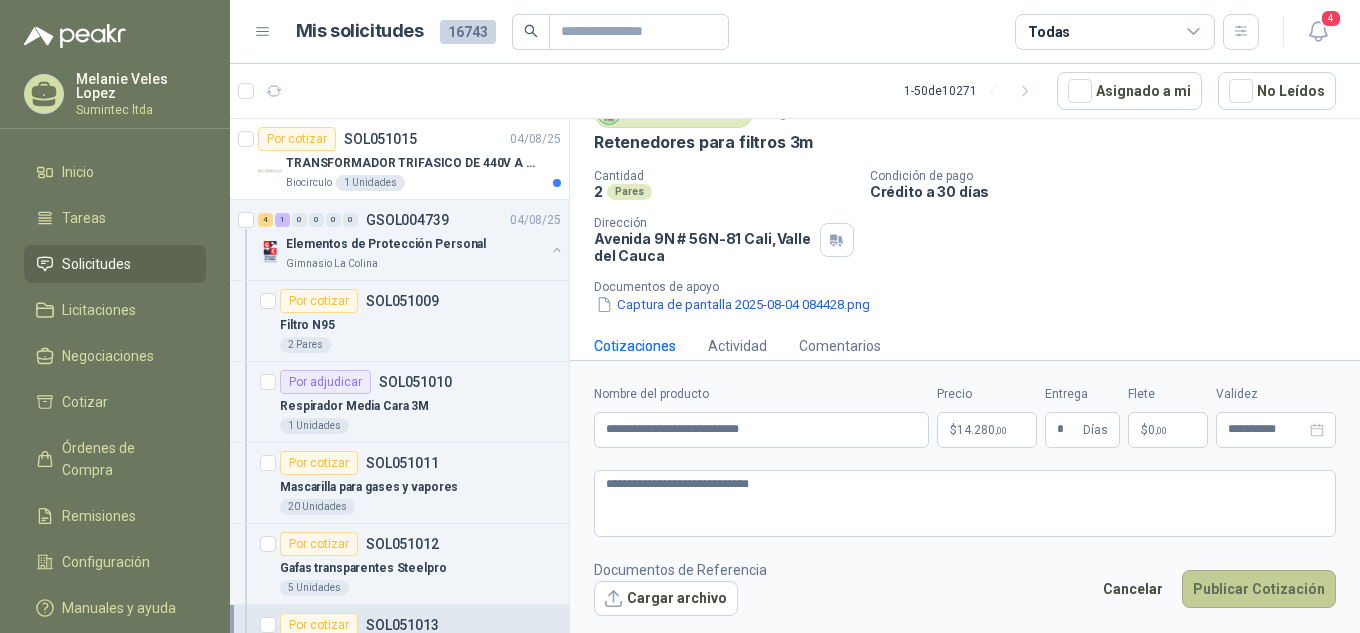 click on "Publicar Cotización" at bounding box center [1259, 589] 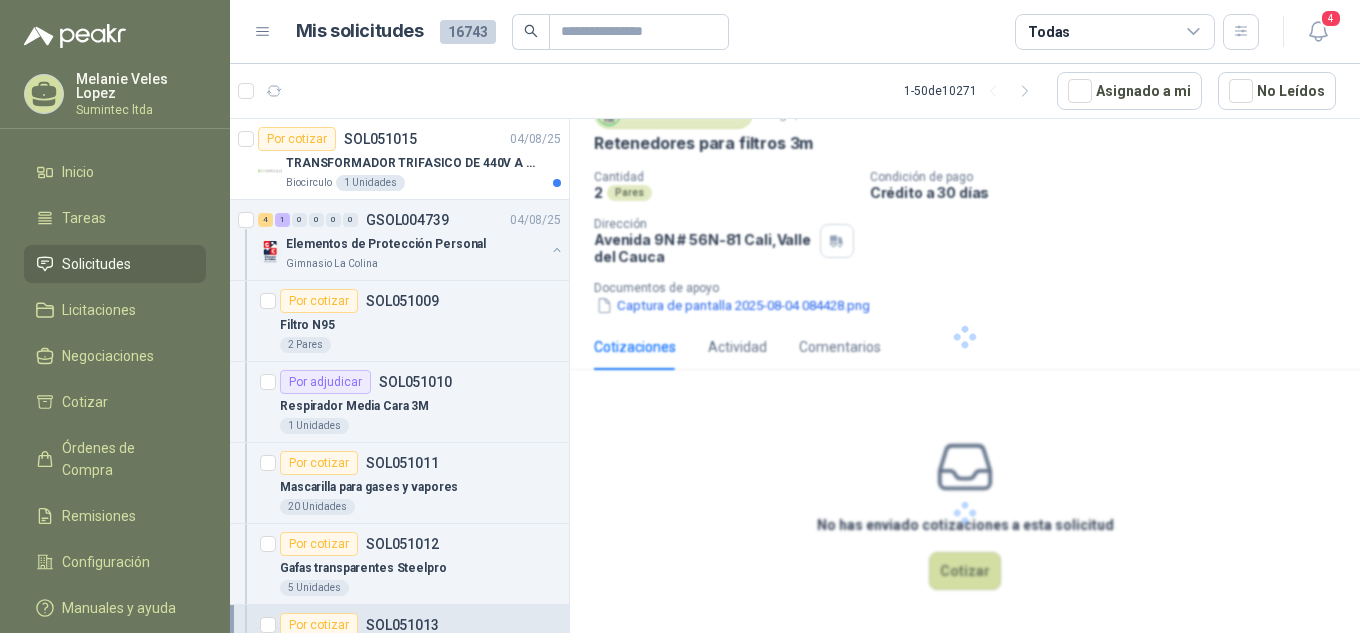 scroll, scrollTop: 0, scrollLeft: 0, axis: both 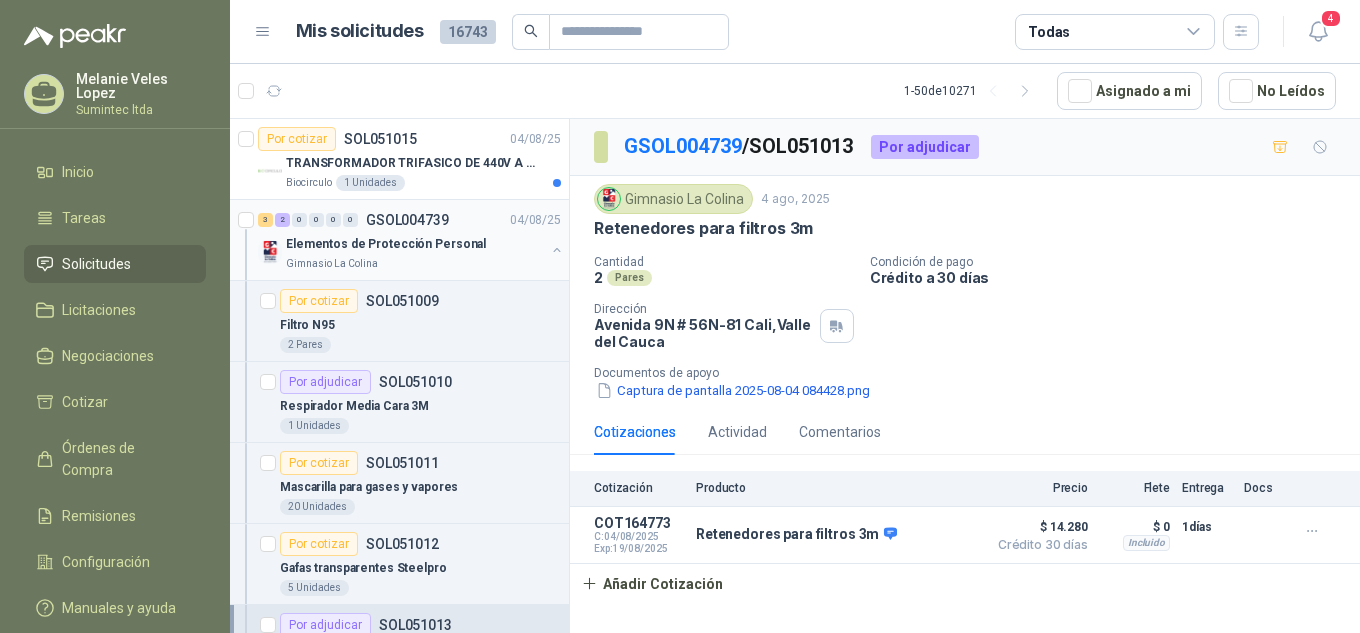 click on "Elementos de Protección Personal" at bounding box center (386, 244) 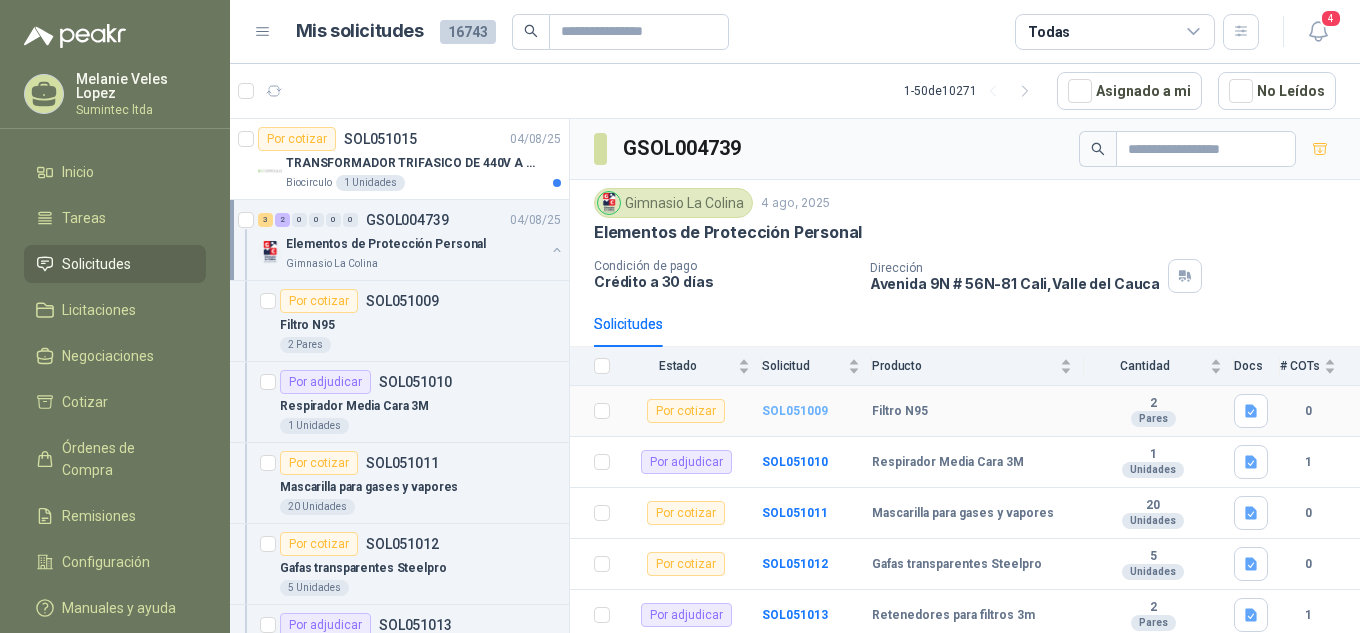 click on "SOL051009" at bounding box center [795, 411] 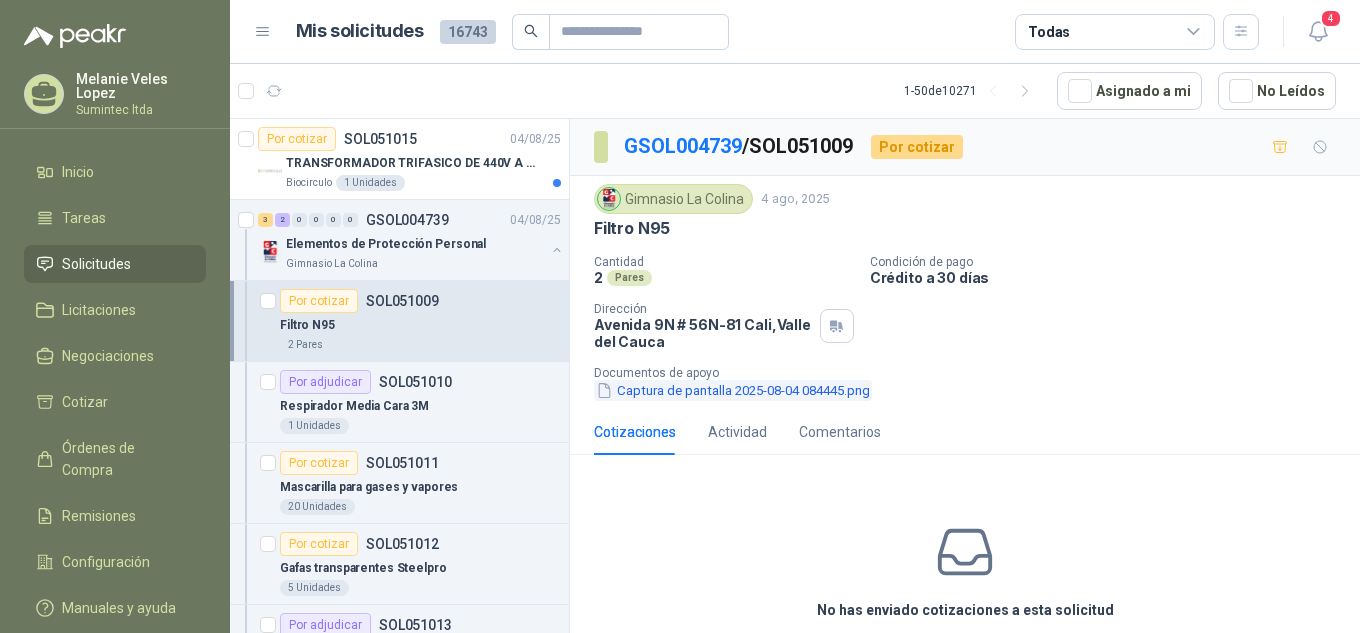 click on "Captura de pantalla 2025-08-04 084445.png" at bounding box center [733, 390] 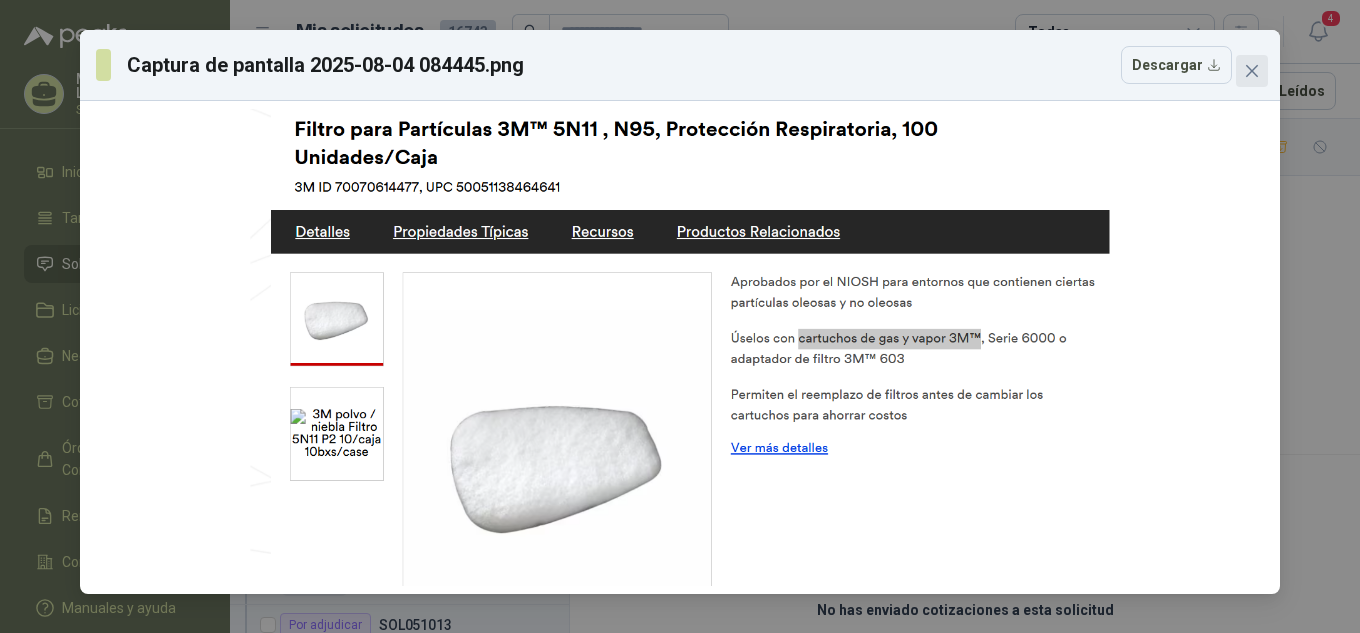 click 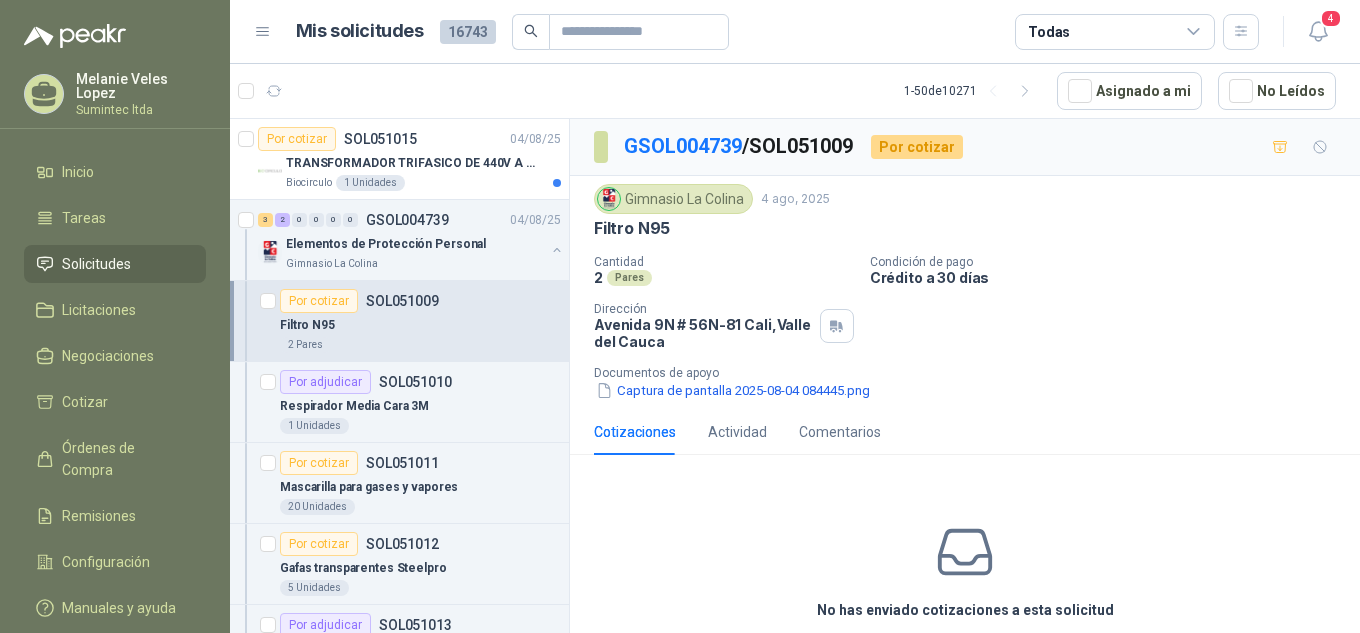 scroll, scrollTop: 86, scrollLeft: 0, axis: vertical 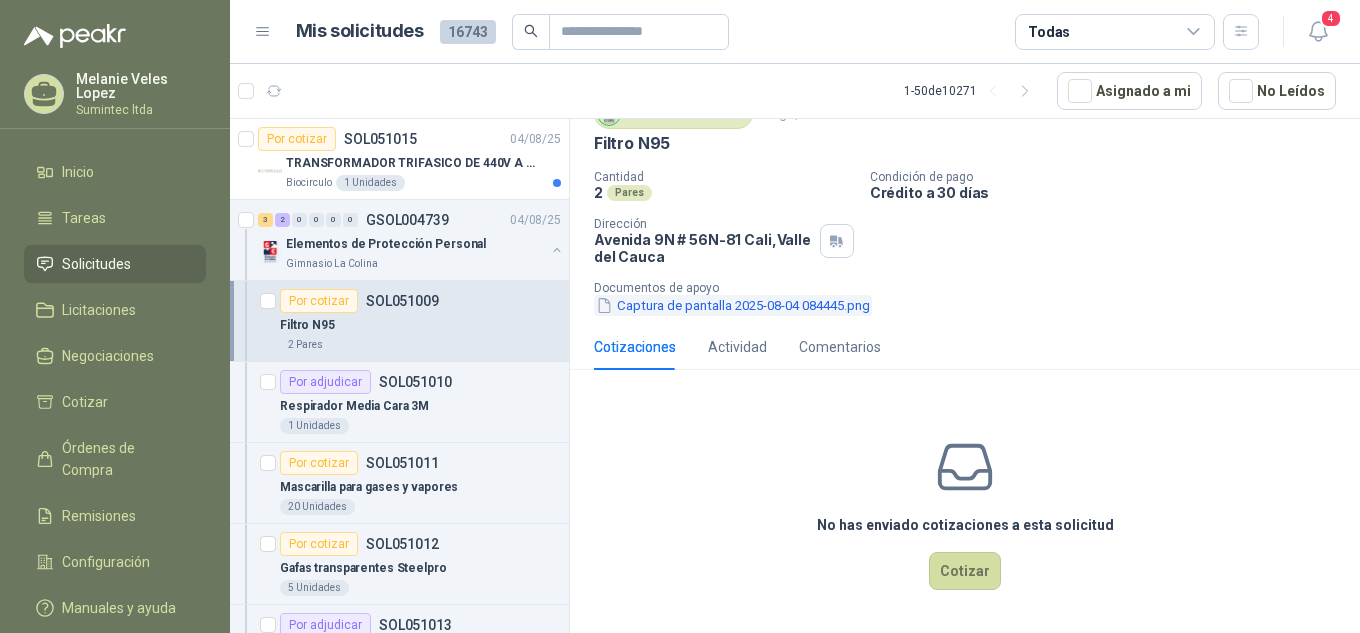 click on "Captura de pantalla 2025-08-04 084445.png" at bounding box center (733, 305) 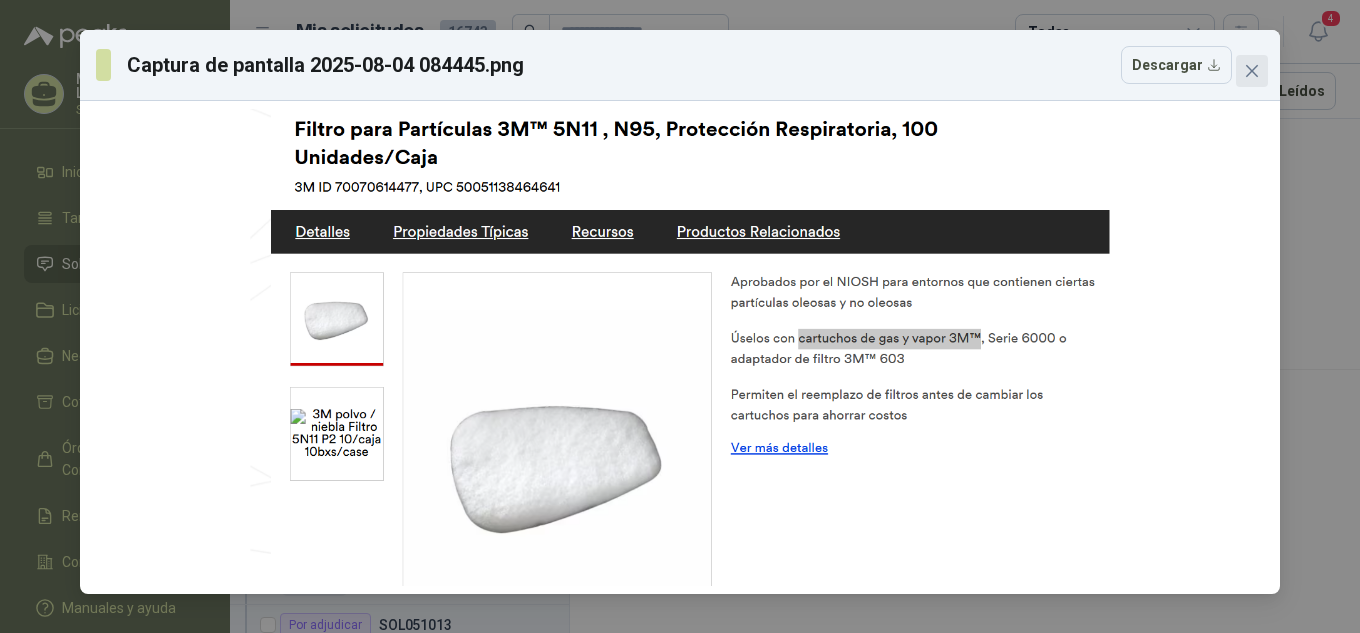 click 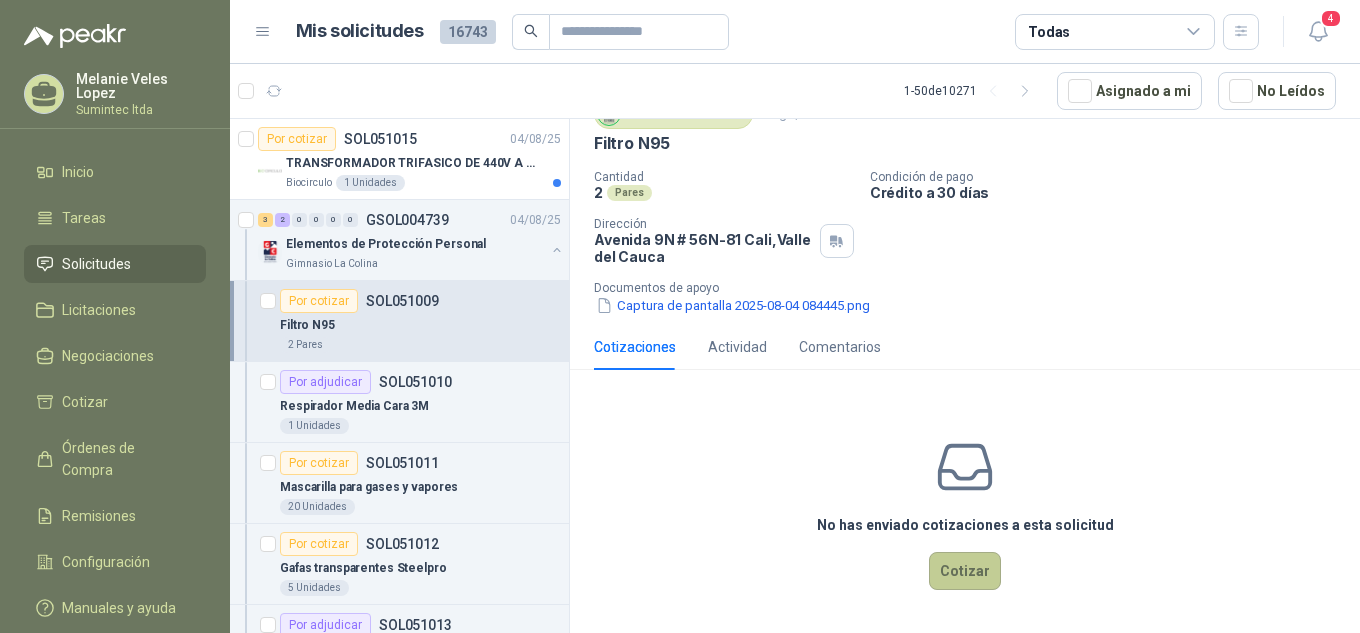 click on "Cotizar" at bounding box center [965, 571] 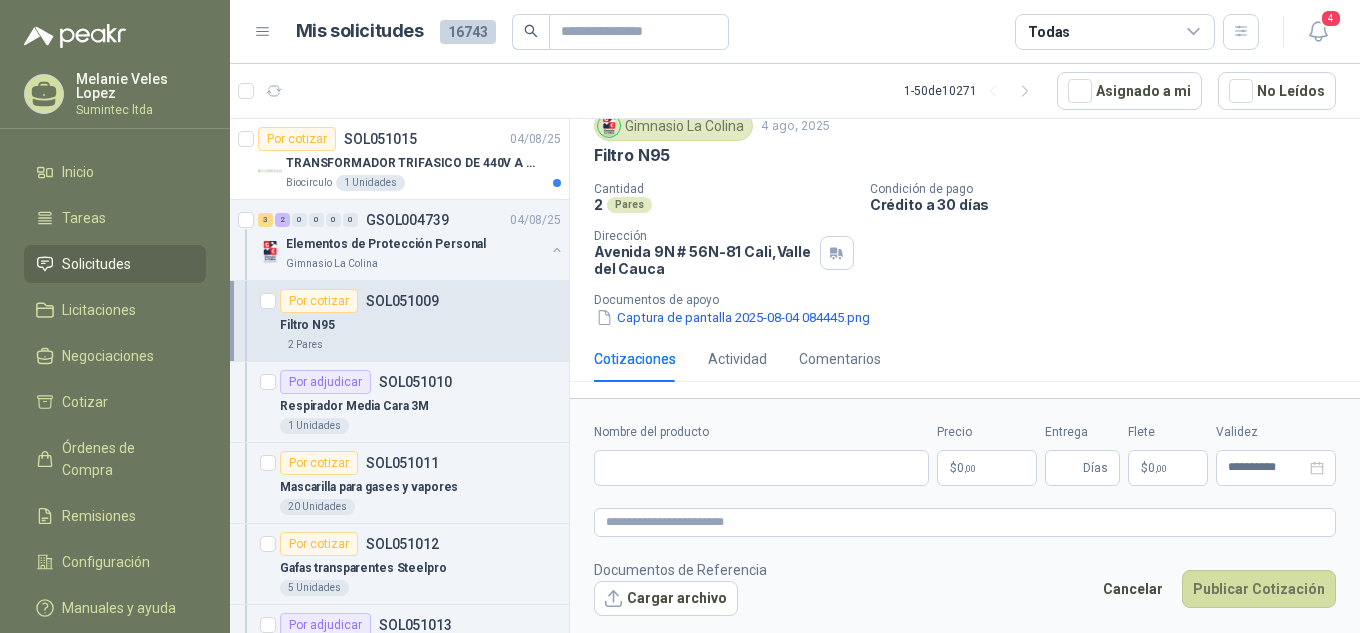 type 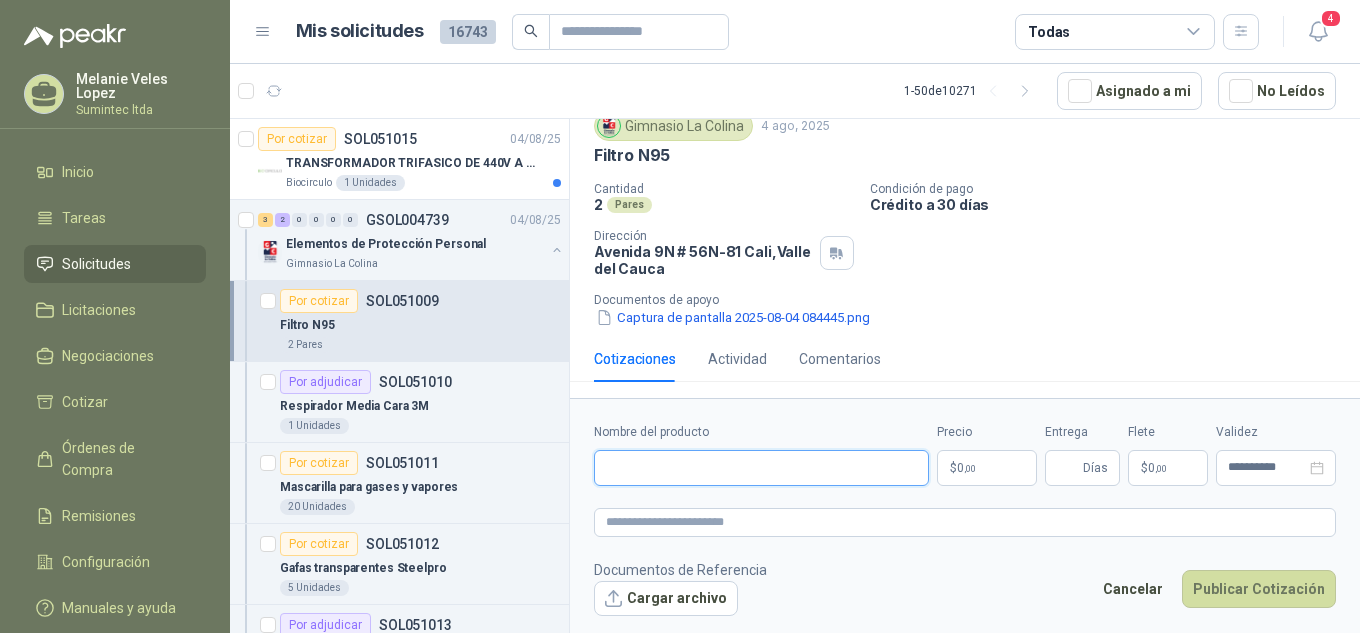 click on "Nombre del producto" at bounding box center [761, 468] 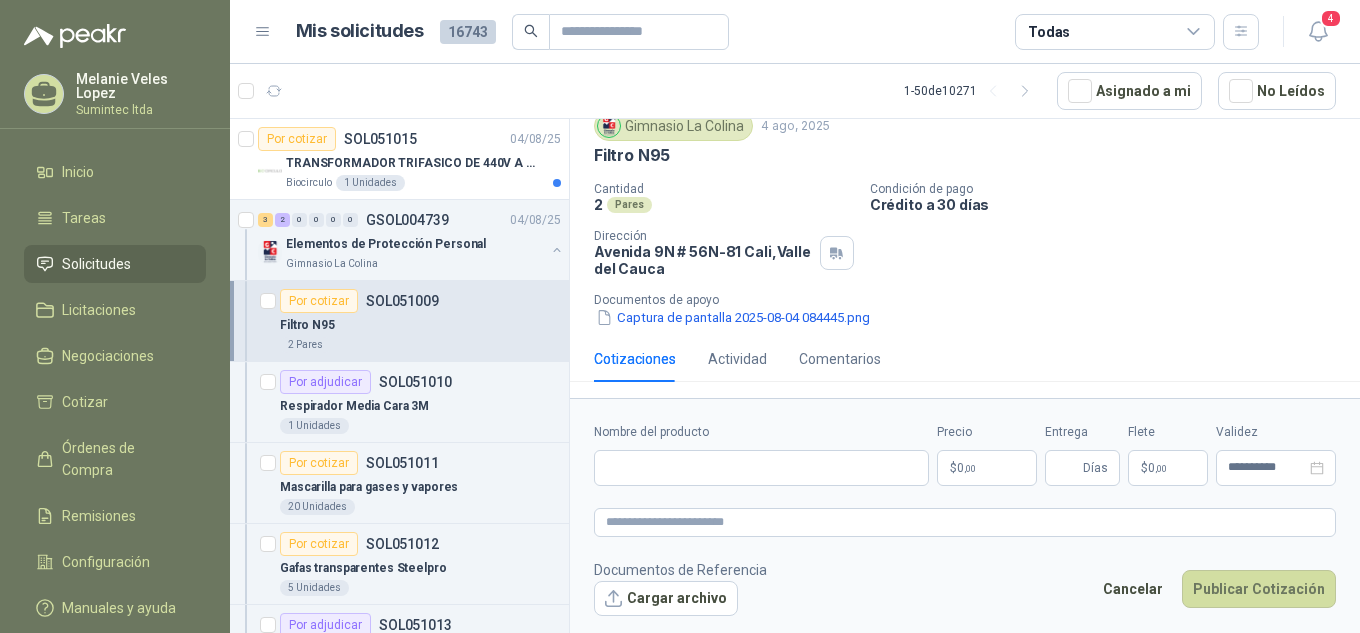 click on "Filtro N95" at bounding box center (965, 155) 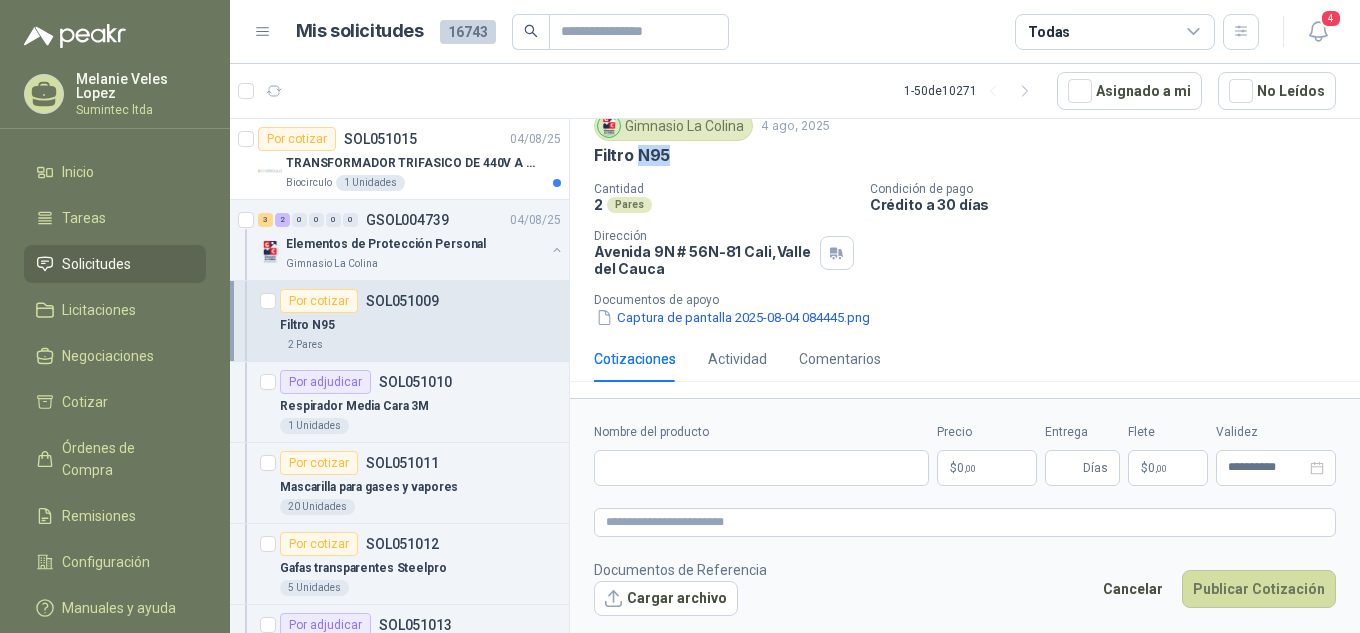 click on "Filtro N95" at bounding box center [632, 155] 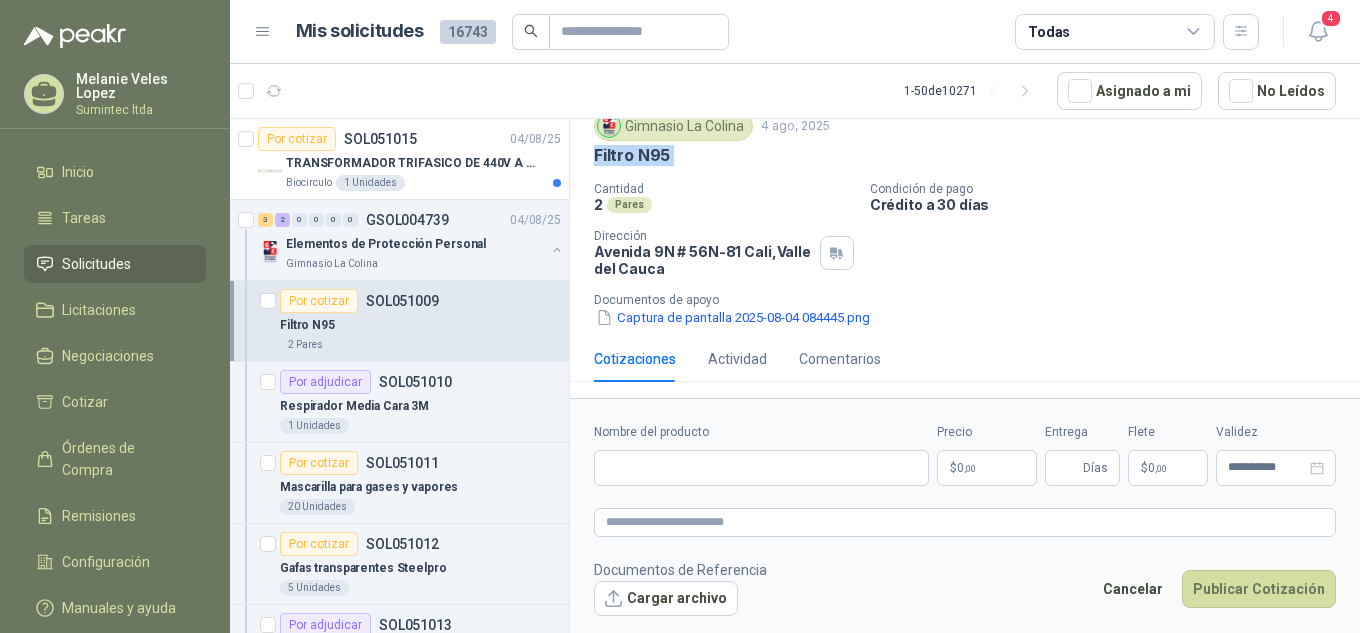 click on "Filtro N95" at bounding box center (632, 155) 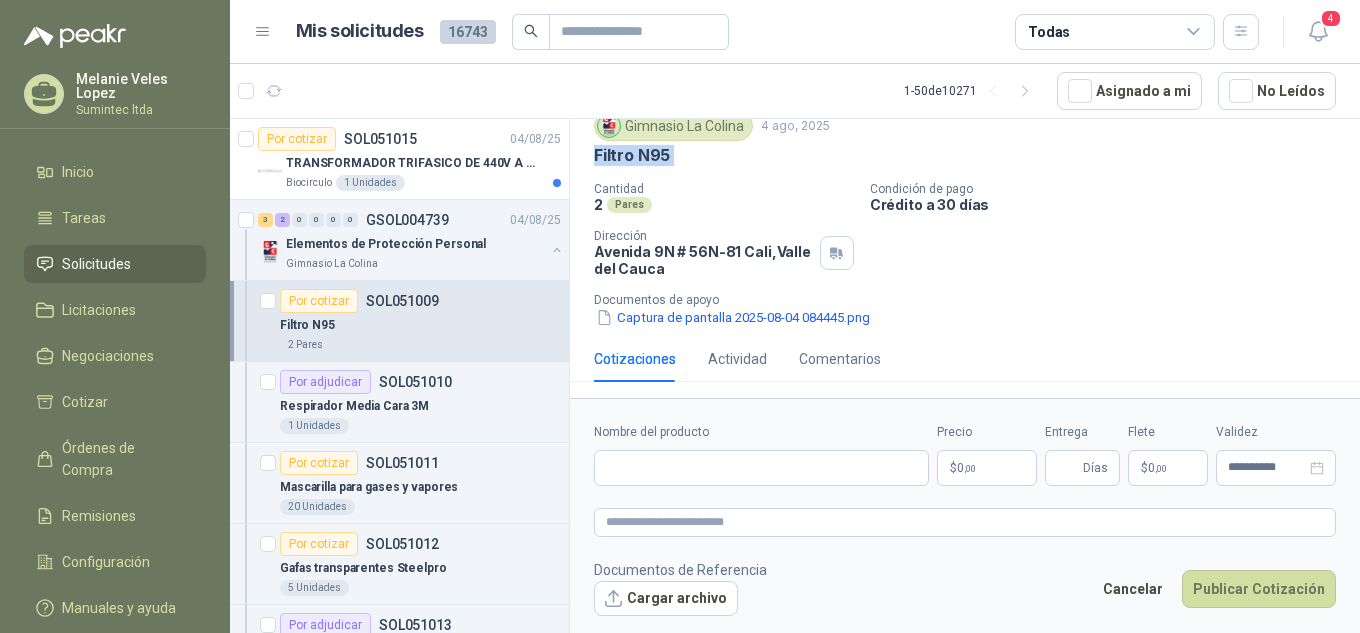 copy on "Filtro N95" 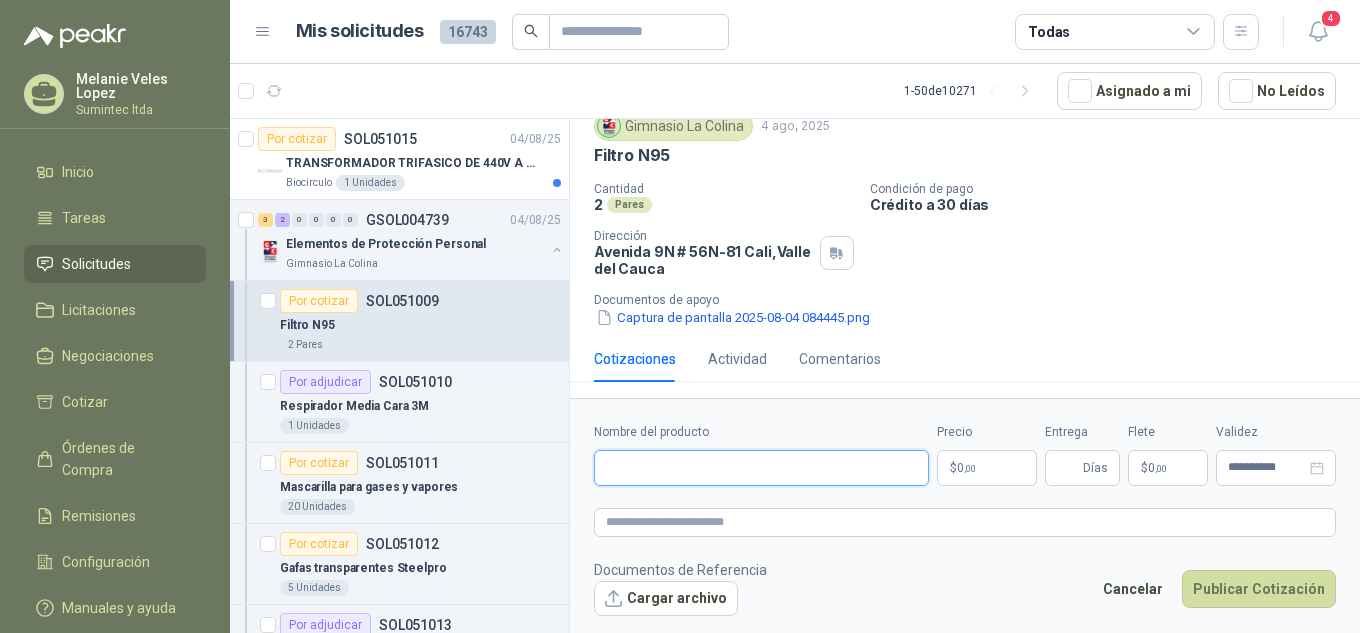 click on "Nombre del producto" at bounding box center (761, 468) 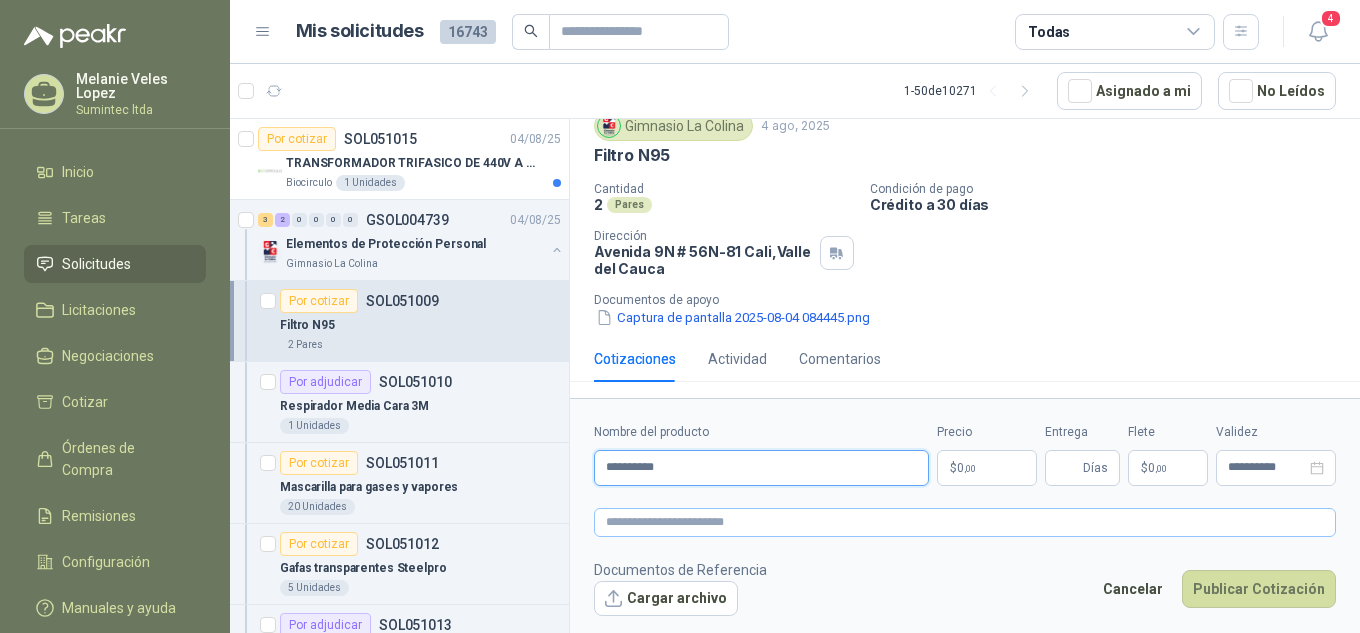 type on "**********" 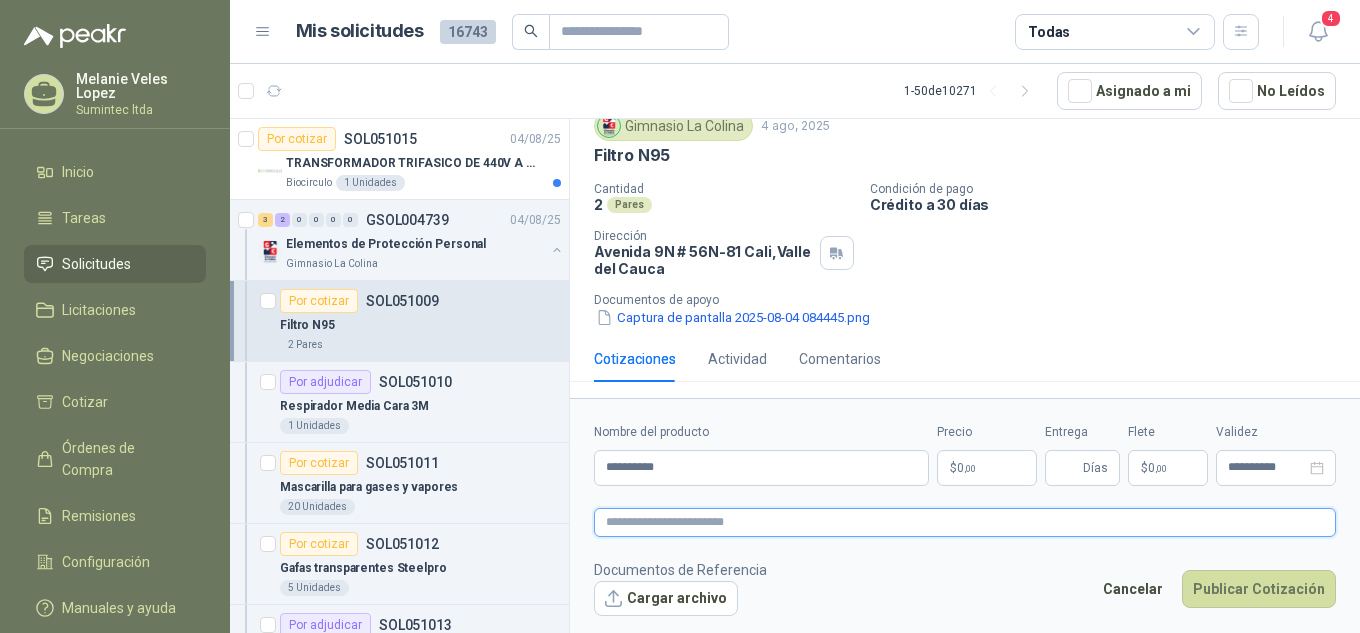 click at bounding box center [965, 522] 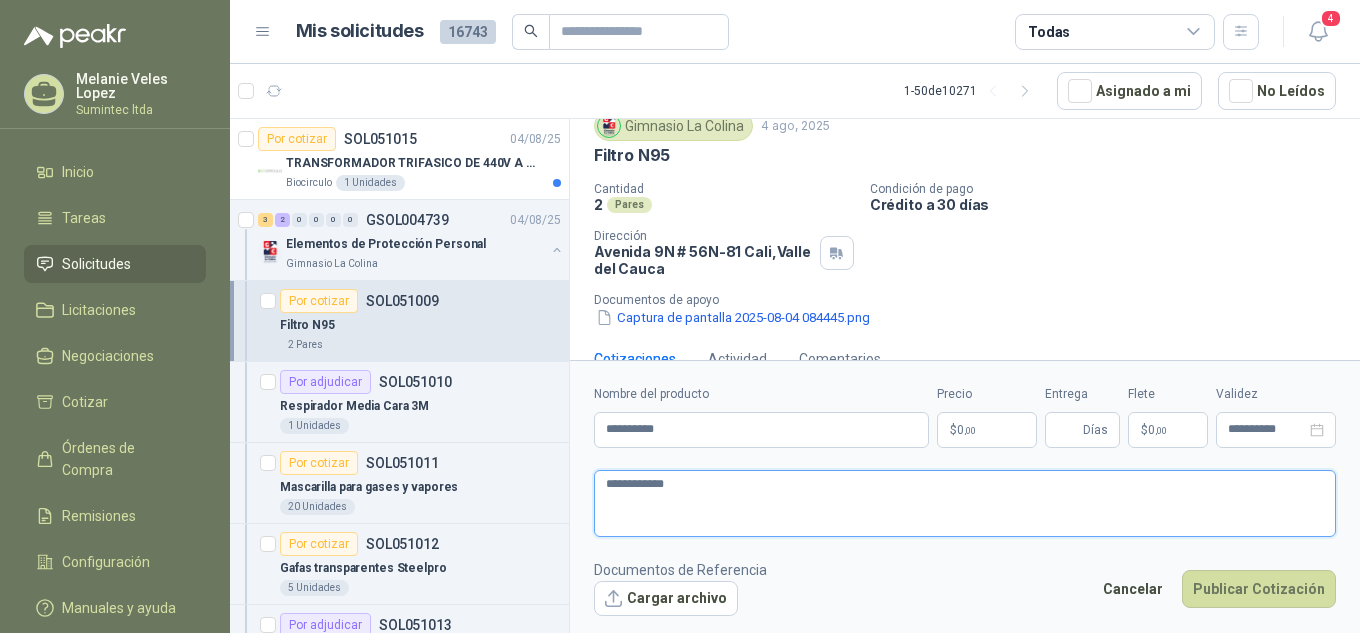 type 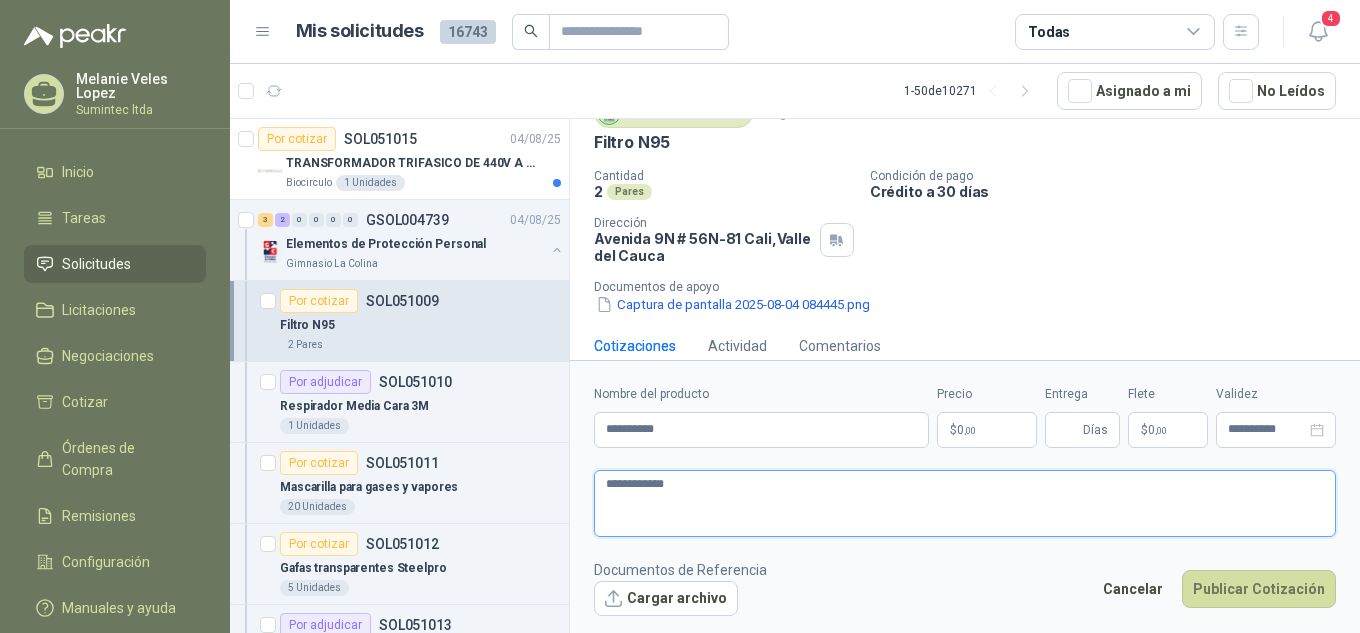 type on "**********" 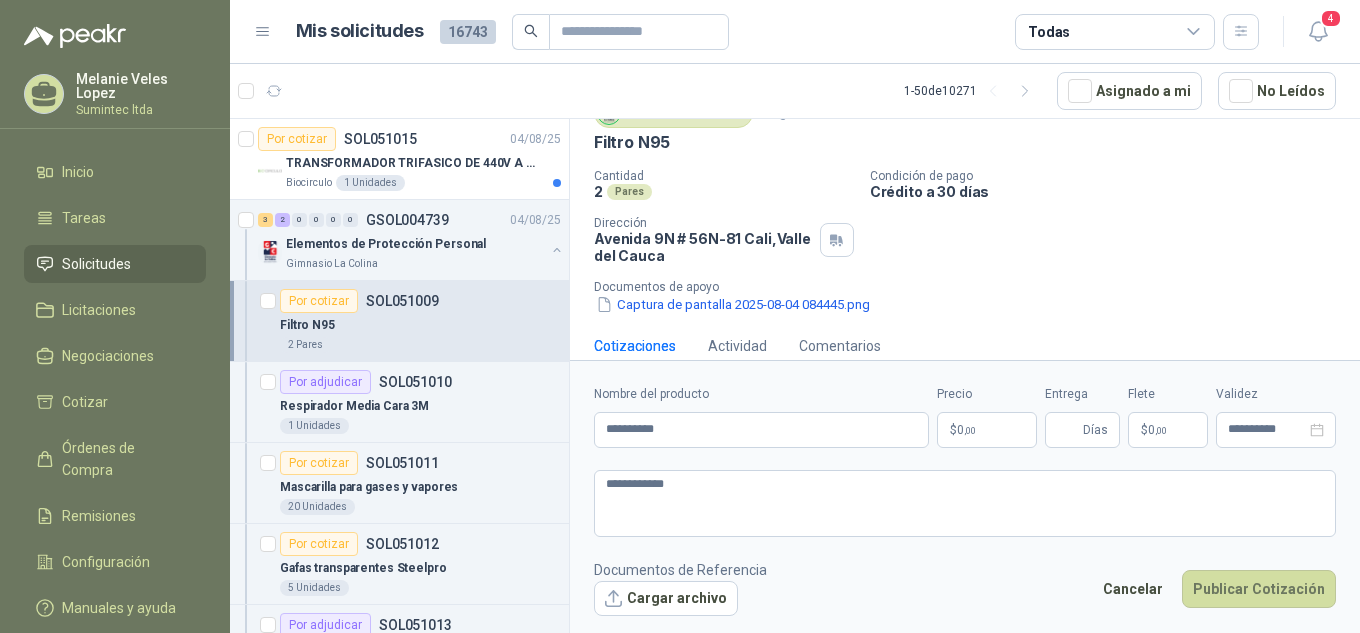 click on "Melanie   Veles Lopez Sumintec ltda   Inicio   Tareas   Solicitudes   Licitaciones   Negociaciones   Cotizar   Órdenes de Compra   Remisiones   Configuración   Manuales y ayuda Mis solicitudes 16743 Todas 4 1 - 50  de  10271 Asignado a mi No Leídos Por cotizar SOL051015 04/08/25   TRANSFORMADOR TRIFASICO DE 440V A 220V SALIDA 5AMP Biocirculo  1   Unidades 3   2   0   0   0   0   GSOL004739 04/08/25   Elementos de Protección Personal  Gimnasio La Colina   Por cotizar SOL051009 Filtro N95 2   Pares Por adjudicar SOL051010 Respirador Media Cara 3M 1   Unidades Por cotizar SOL051011 Mascarilla para gases y vapores  20   Unidades Por cotizar SOL051012 Gafas transparentes Steelpro 5   Unidades Por adjudicar SOL051013 Retenedores para filtros 3m 2   Pares 1   0   0   0   0   0   GSOL004737 04/08/25   011167 Patojito   1   0   0   0   0   0   GSOL004724 04/08/25   011157 Patojito   1   0   0   0   0   0   GSOL004736 04/08/25   011165 Patojito   1   0   0   0   0   0   GSOL004732 04/08/25   011198 Patojito   2   0" at bounding box center (680, 316) 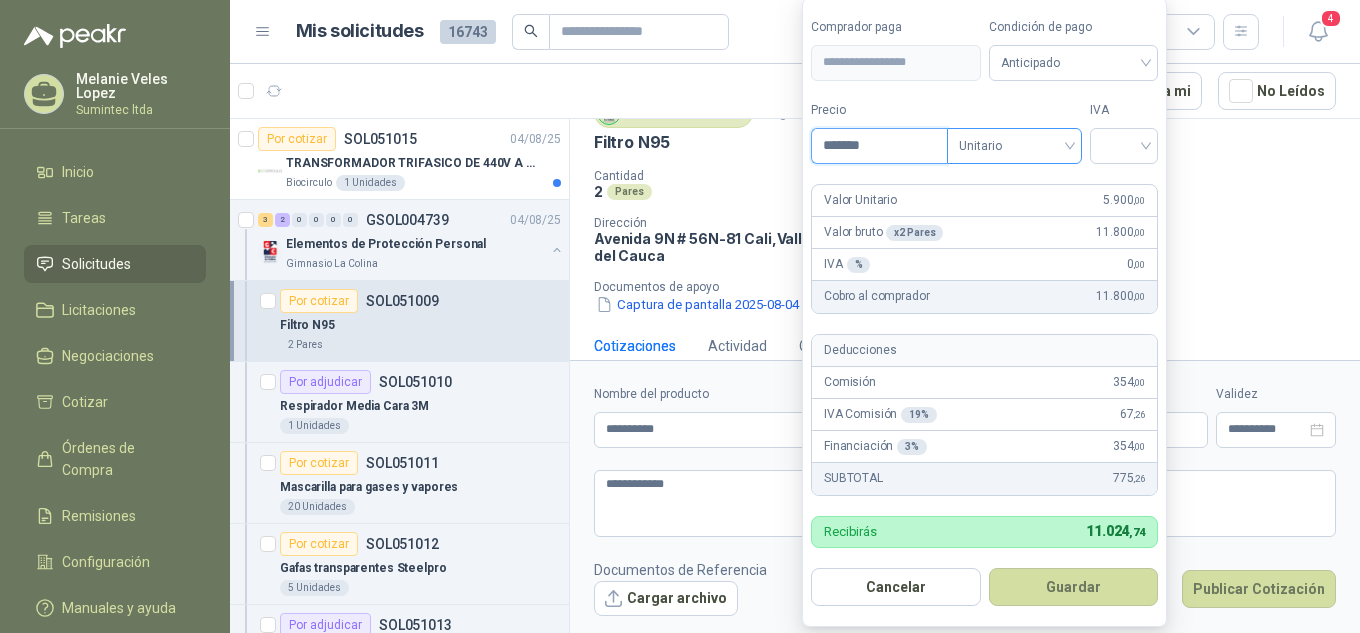click on "Unitario" at bounding box center (1014, 146) 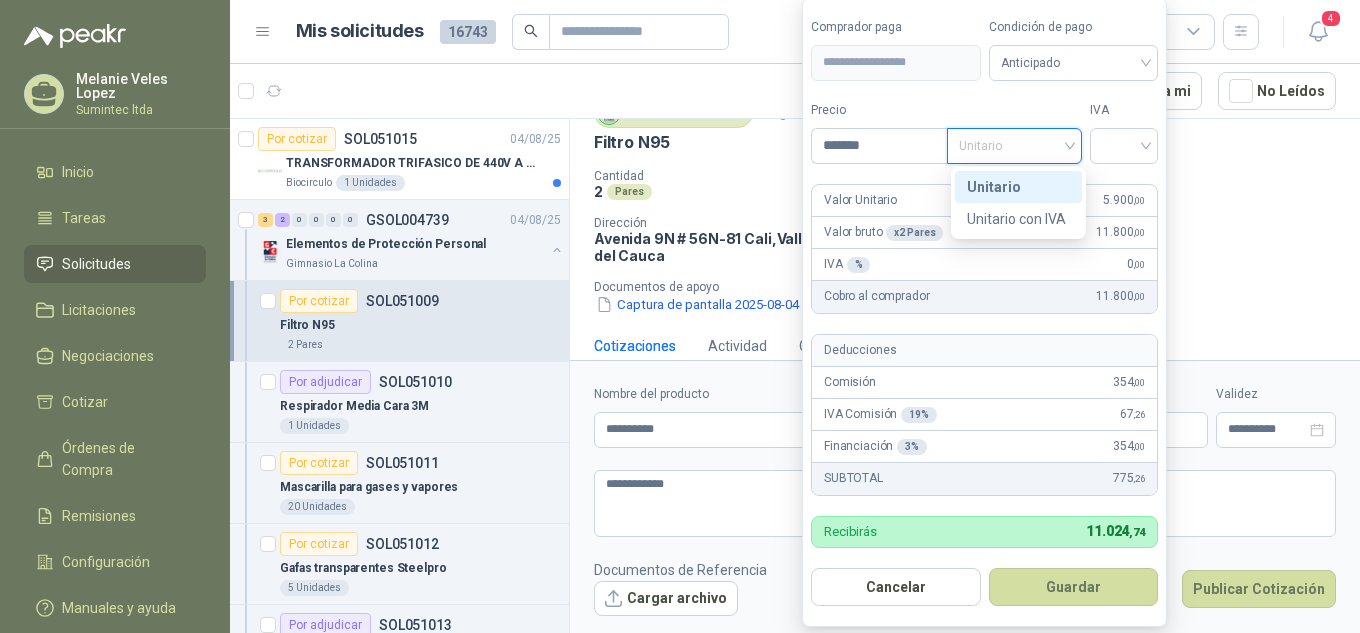 drag, startPoint x: 1049, startPoint y: 179, endPoint x: 1076, endPoint y: 158, distance: 34.20526 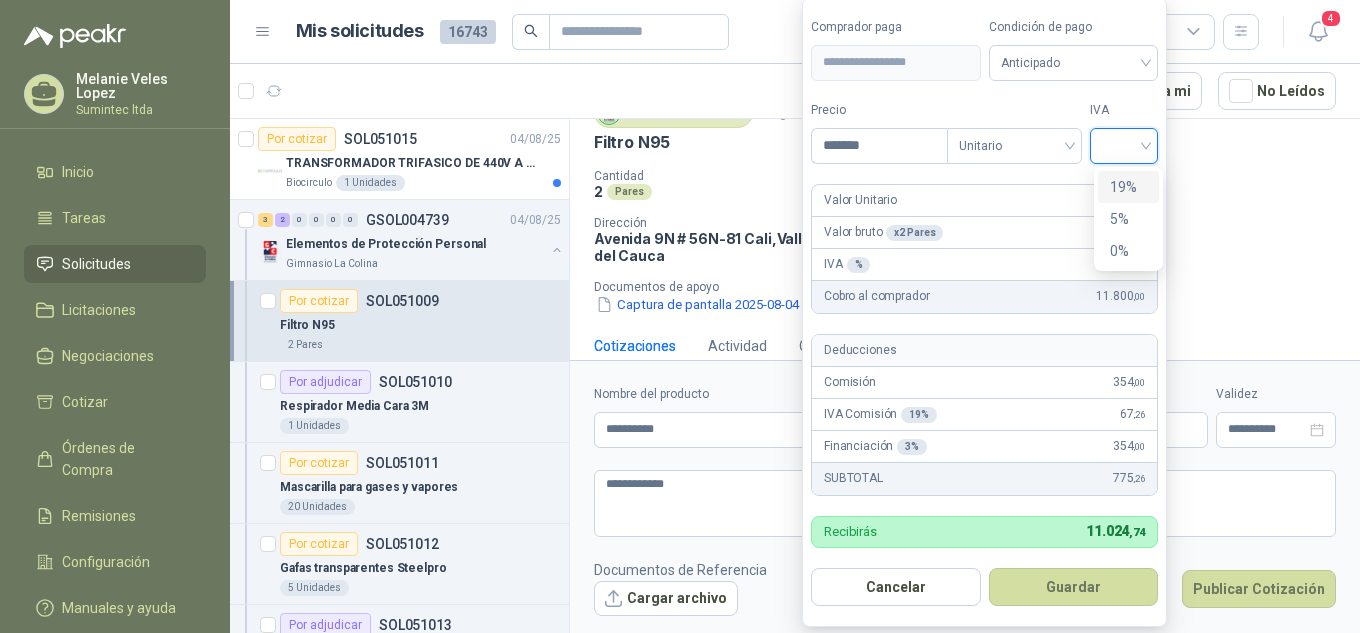 click at bounding box center [1124, 144] 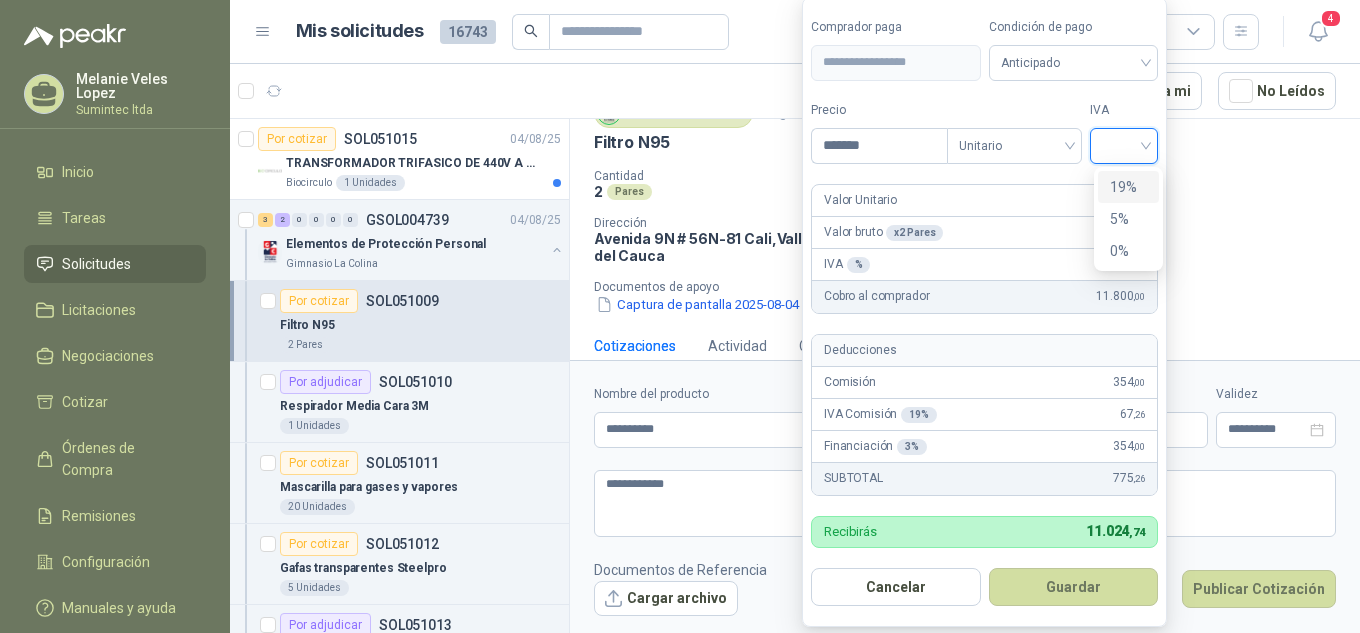 click on "19%" at bounding box center (1128, 187) 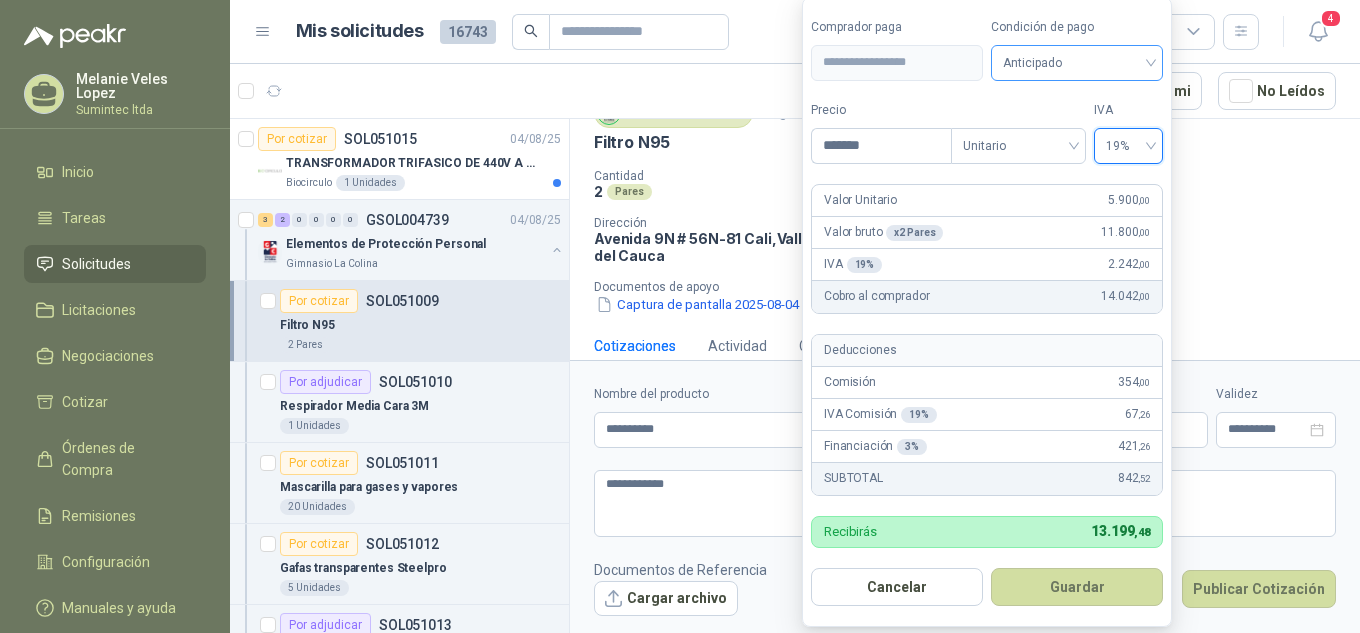click on "Anticipado" at bounding box center (1077, 63) 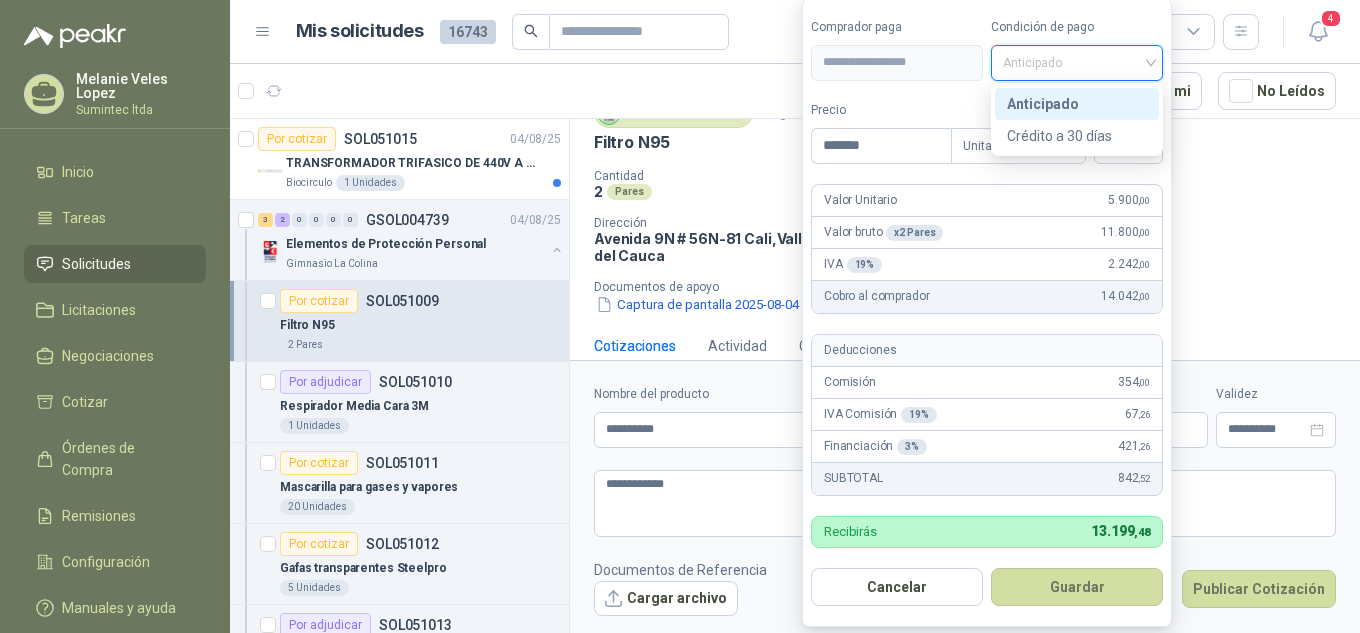 click on "Anticipado" at bounding box center [1077, 104] 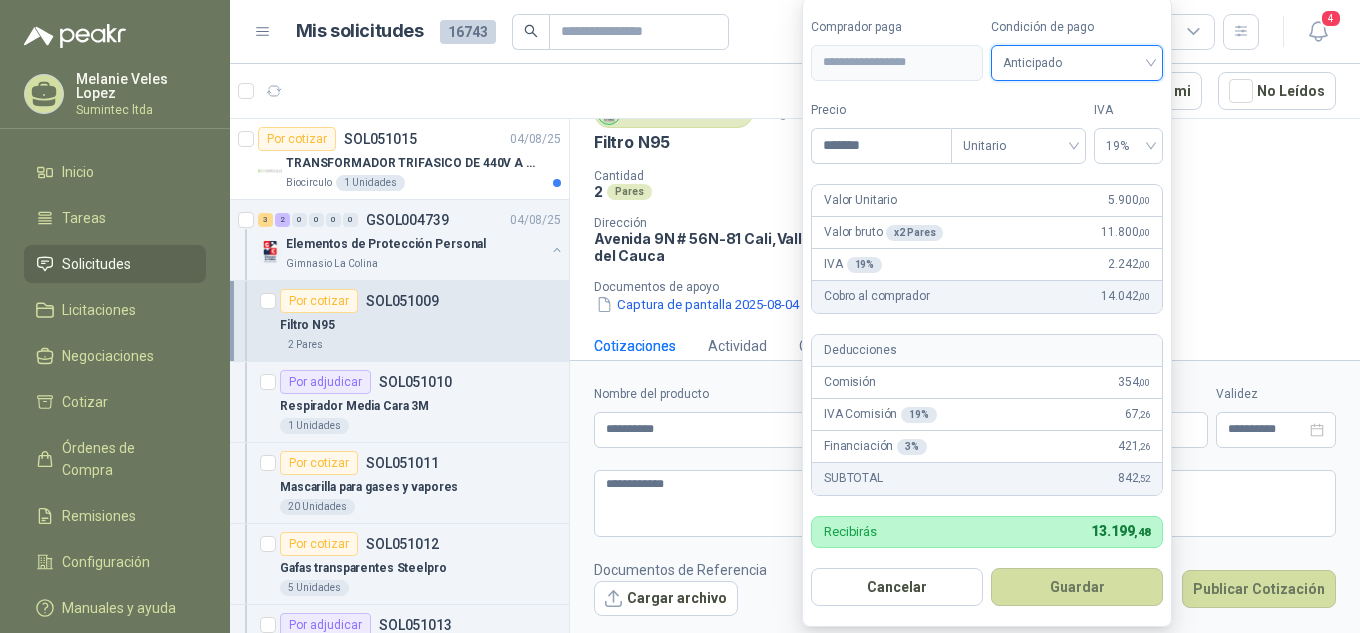 click on "Anticipado" at bounding box center (1077, 63) 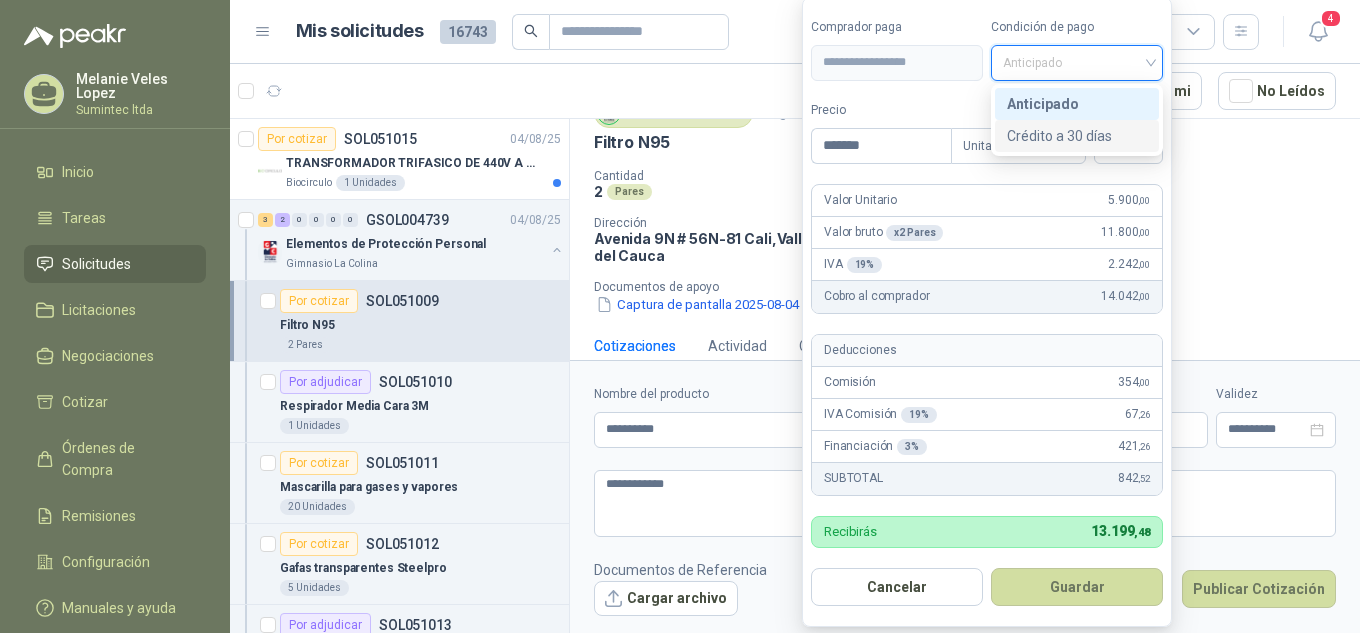 click on "Crédito a 30 días" at bounding box center [1077, 136] 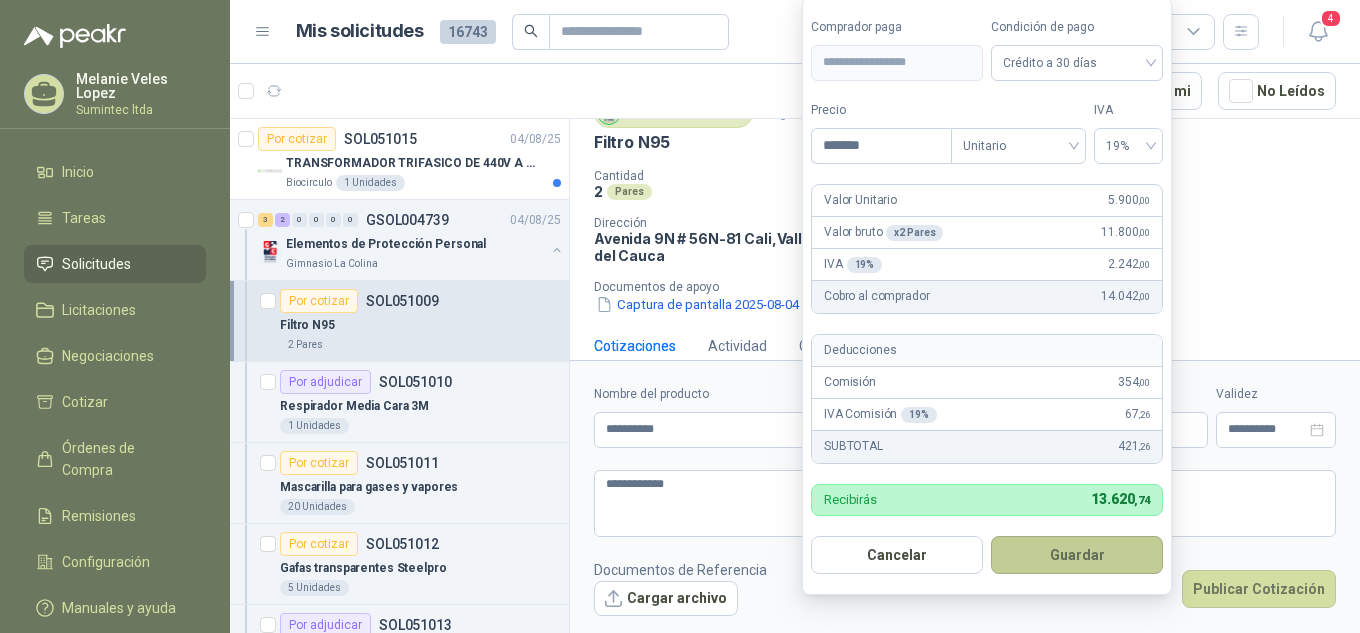 click on "Guardar" at bounding box center (1077, 555) 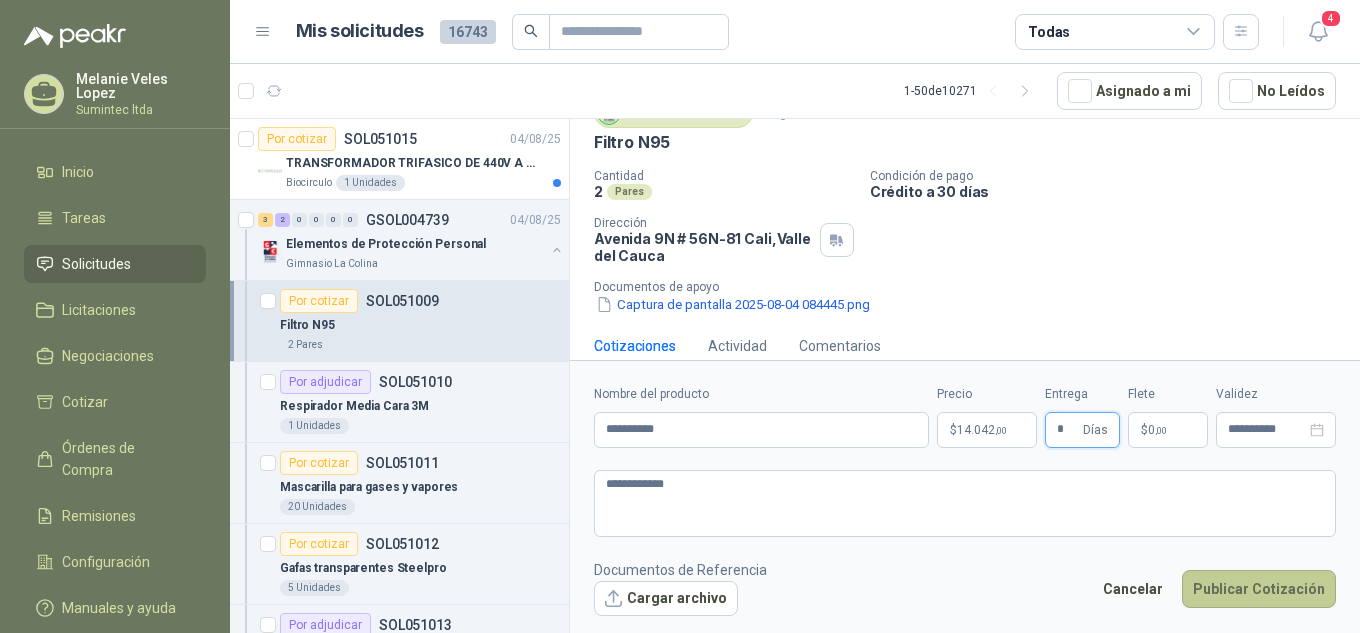 type on "*" 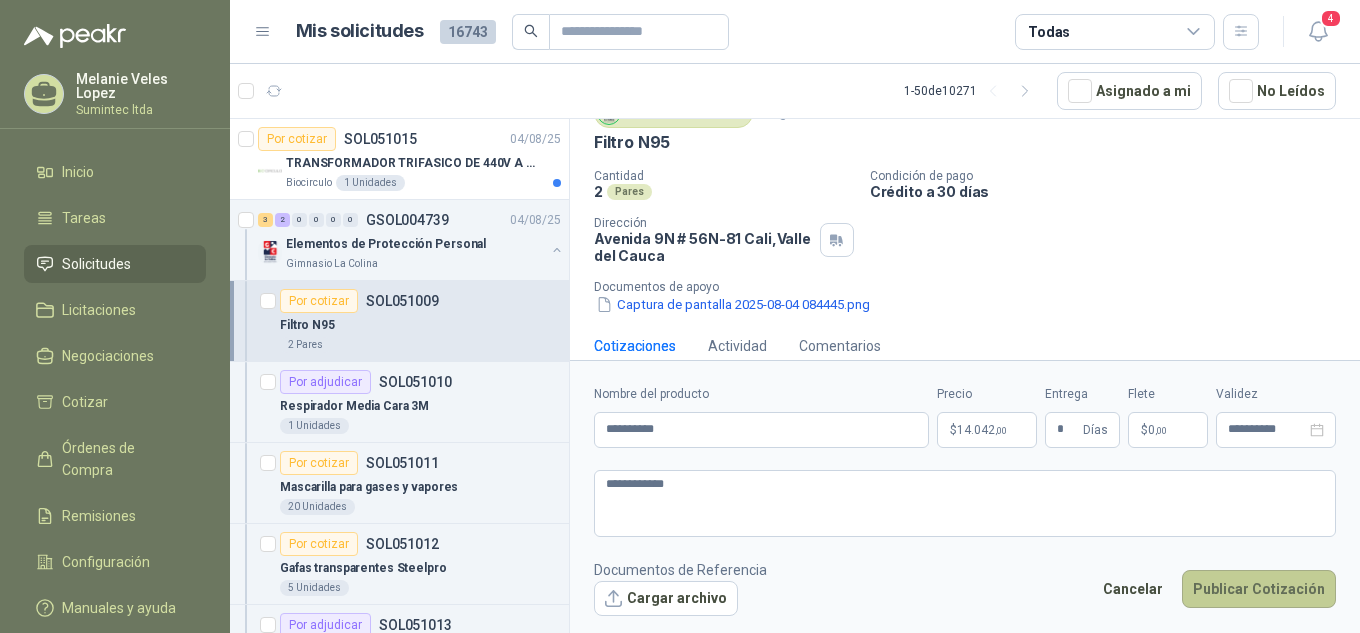 click on "Publicar Cotización" at bounding box center (1259, 589) 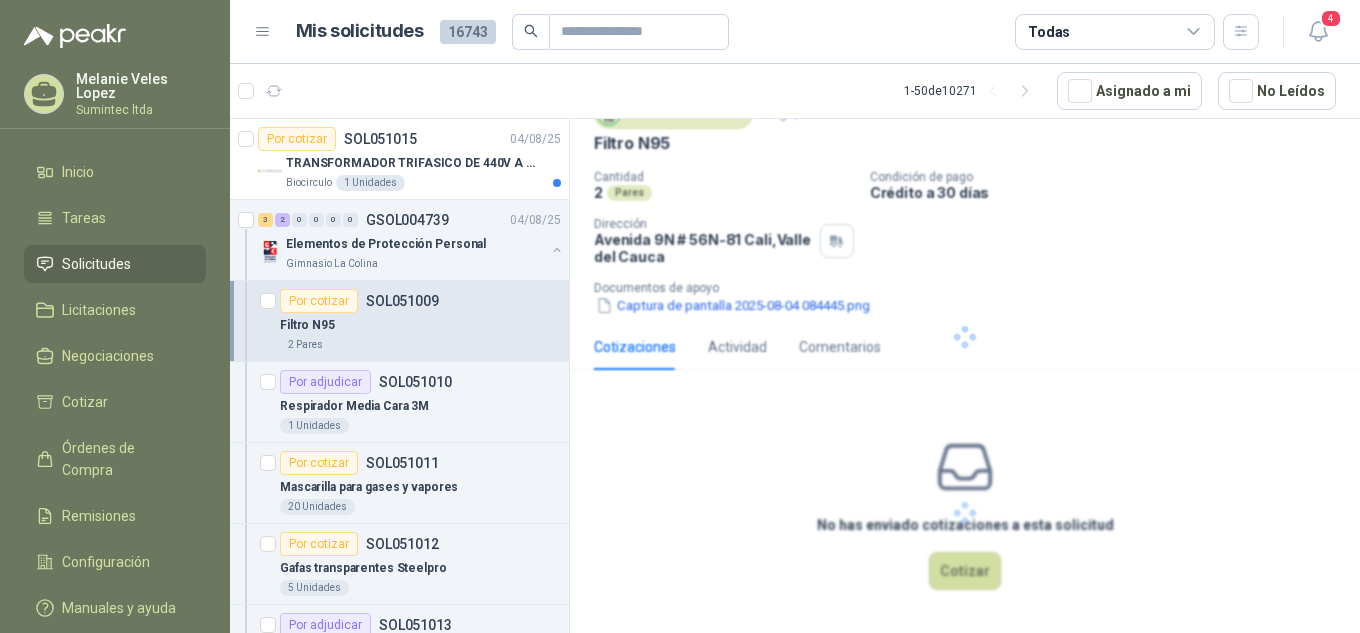 scroll, scrollTop: 0, scrollLeft: 0, axis: both 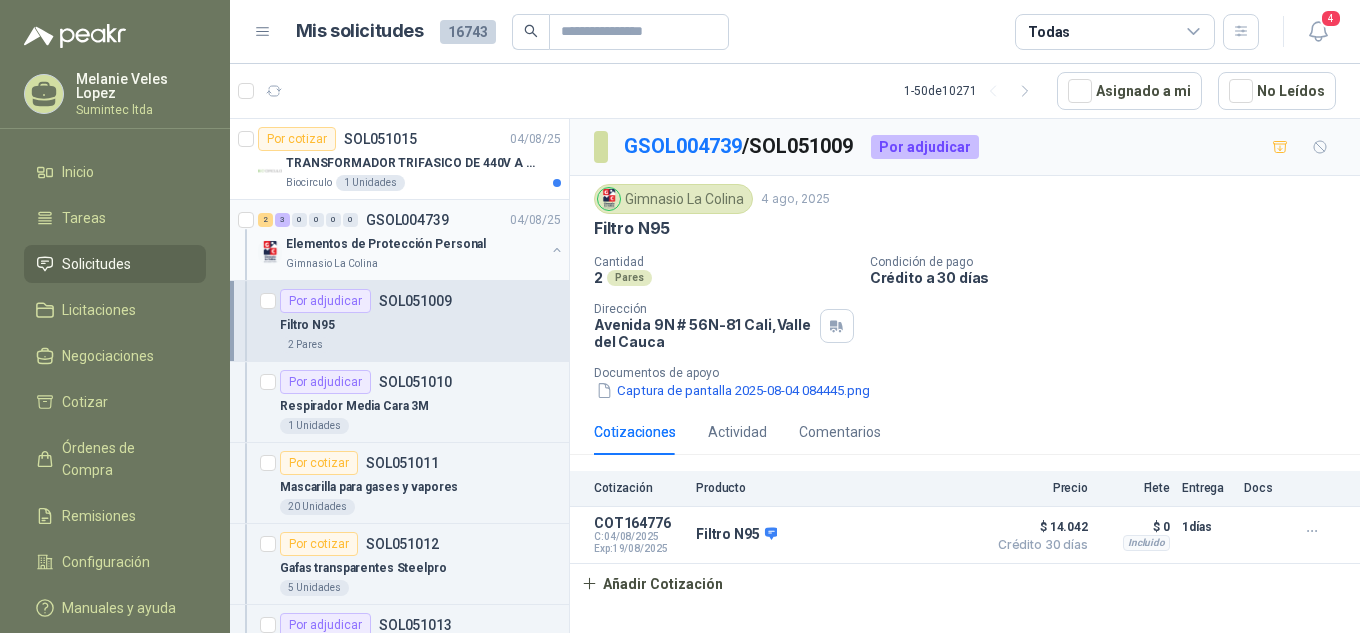 click on "Elementos de Protección Personal" at bounding box center (386, 244) 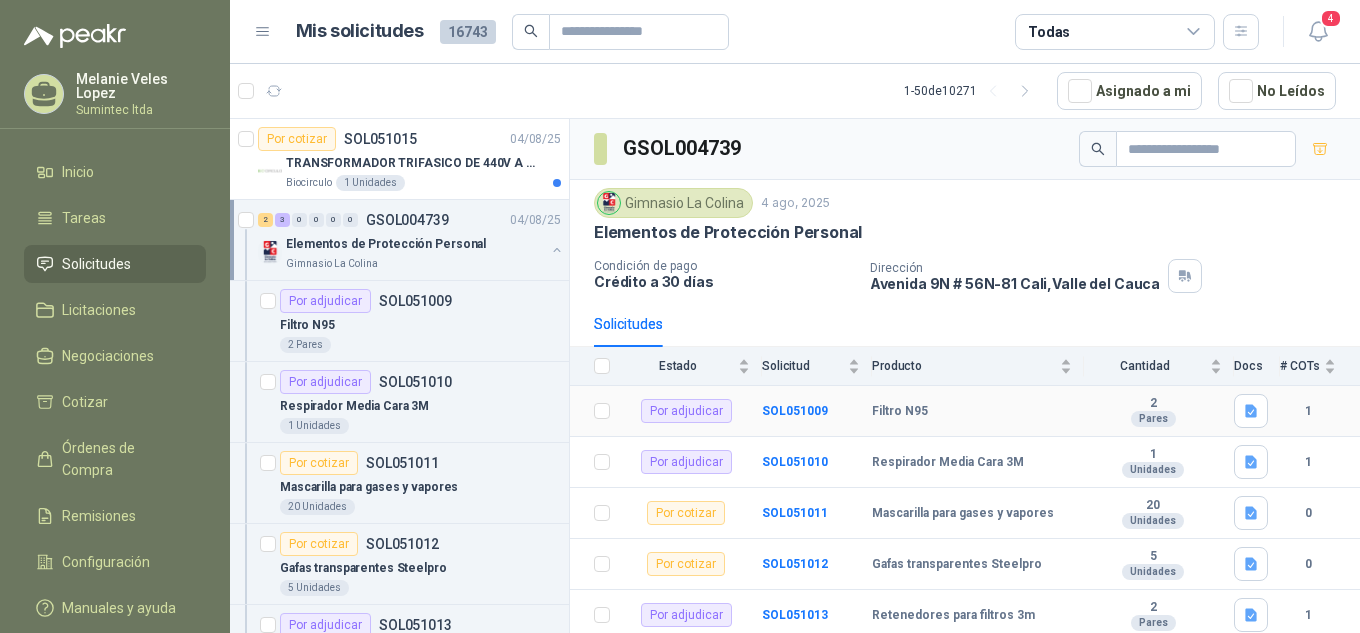scroll, scrollTop: 1, scrollLeft: 0, axis: vertical 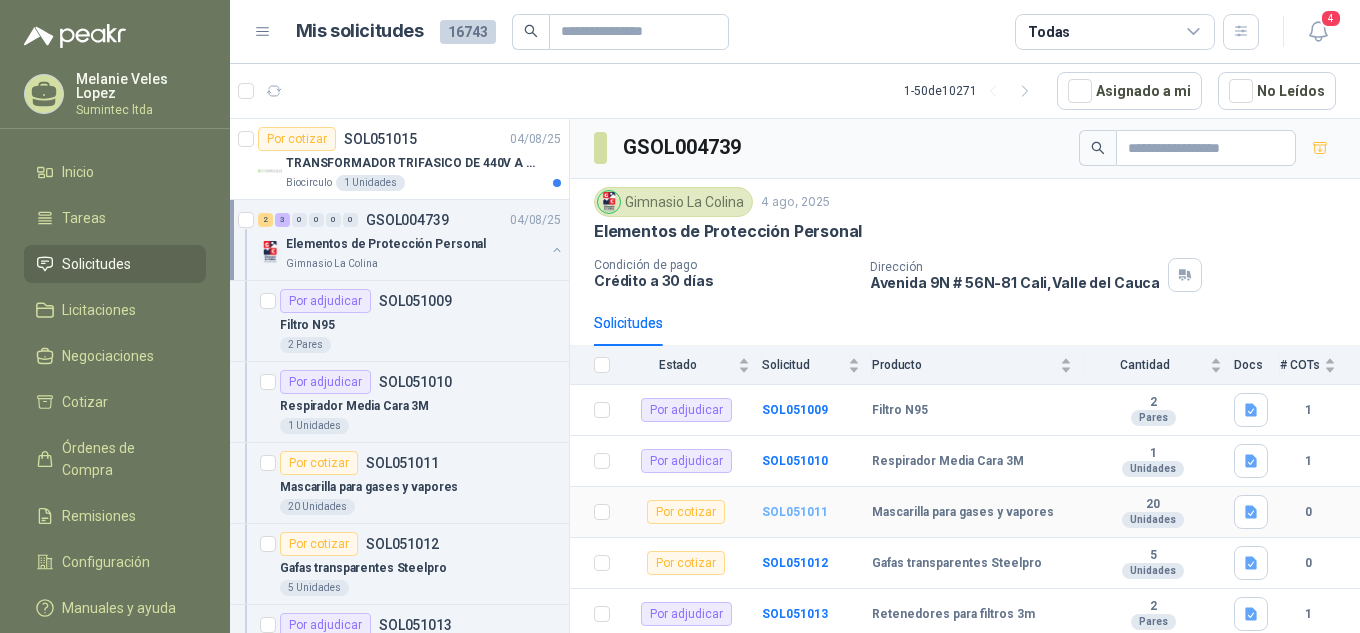click on "SOL051011" at bounding box center (795, 512) 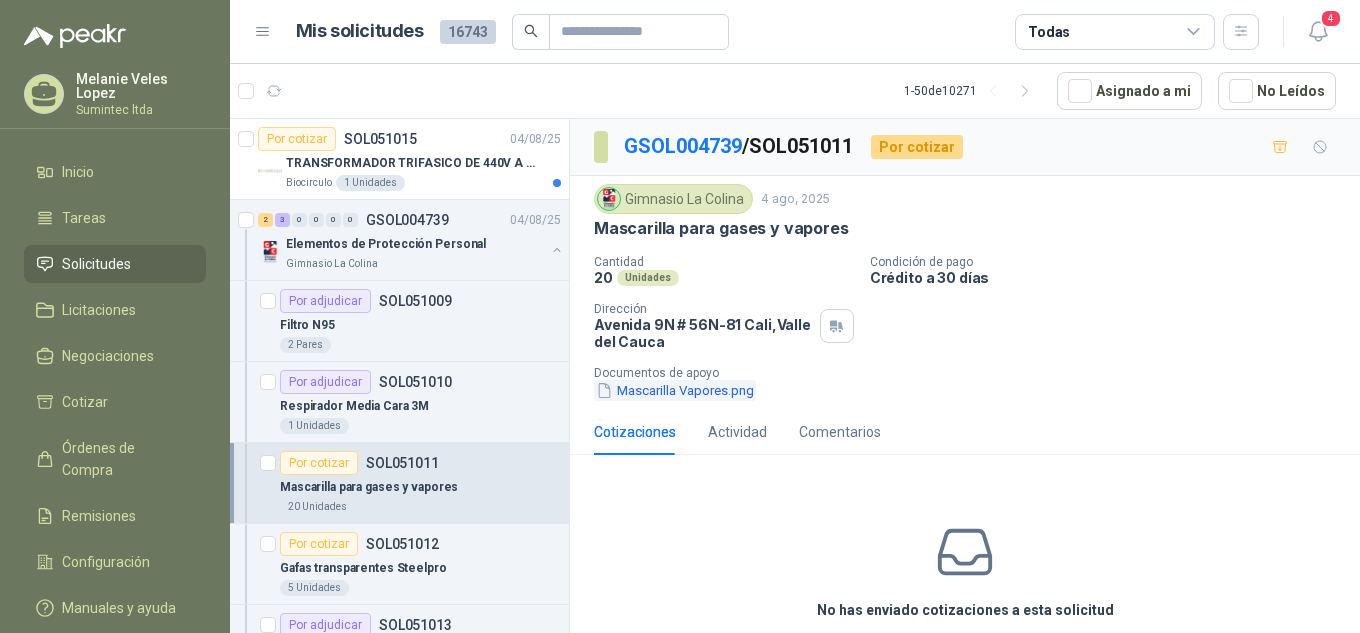 click on "Mascarilla Vapores.png" at bounding box center (675, 390) 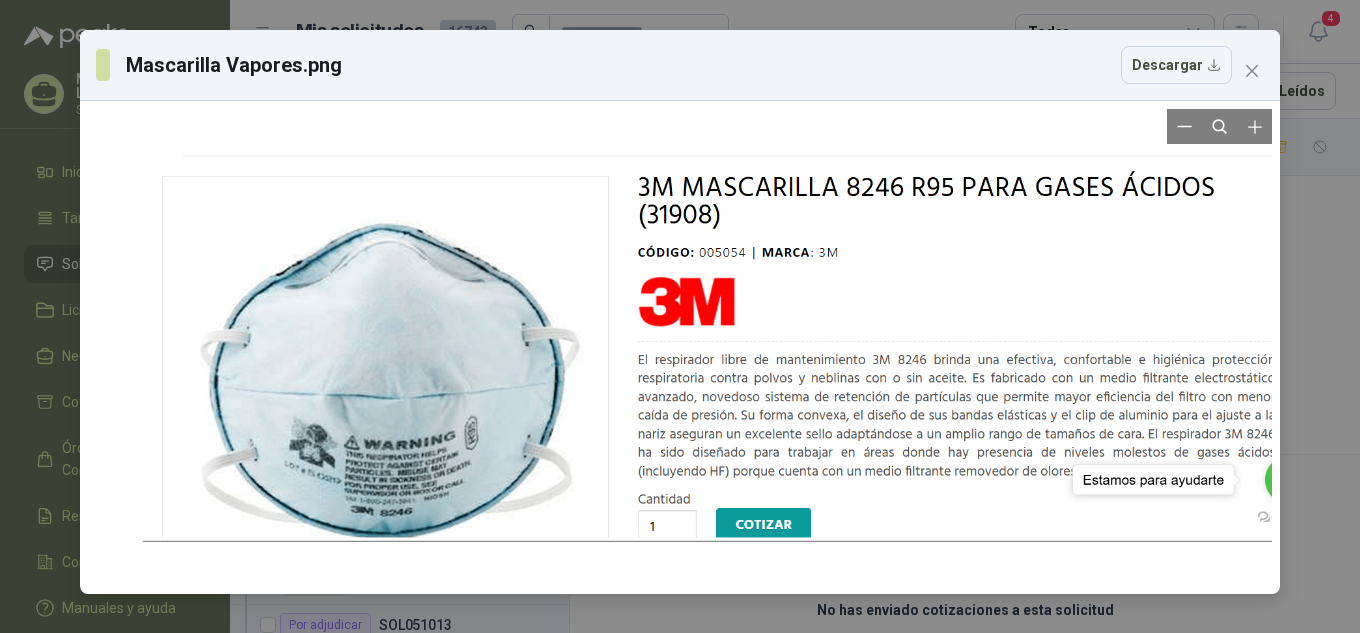 drag, startPoint x: 572, startPoint y: 182, endPoint x: 611, endPoint y: 185, distance: 39.115215 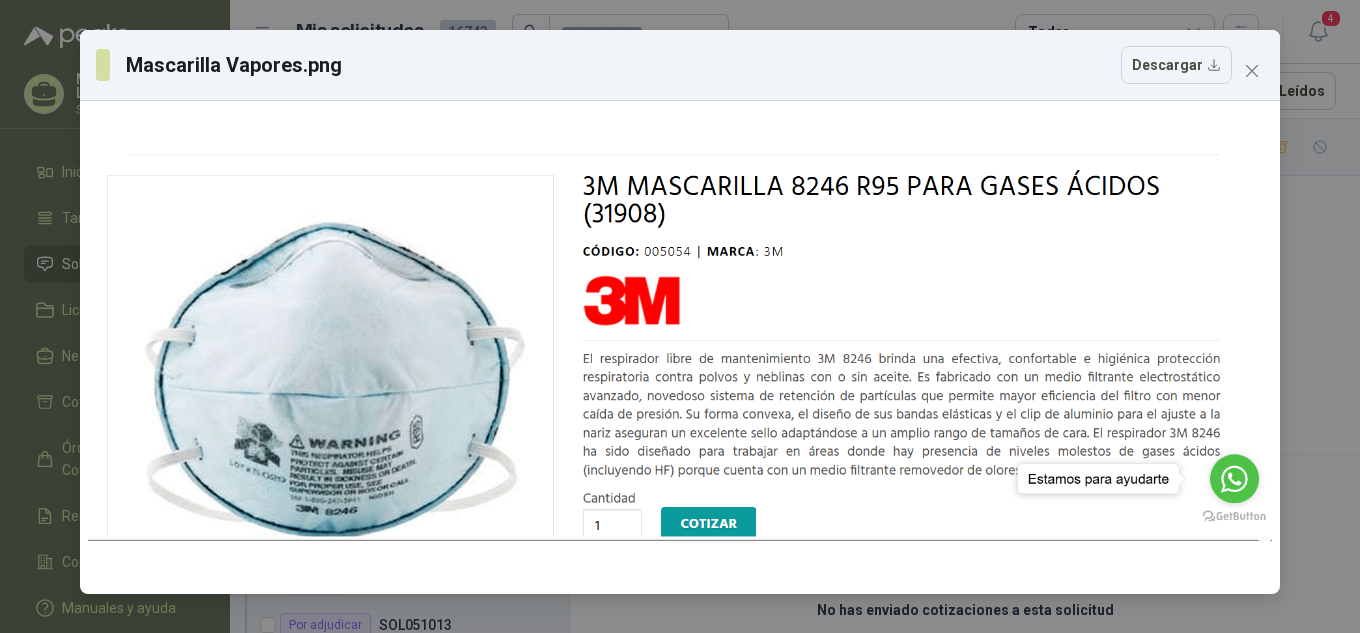 click on "Mascarilla Vapores.png   Descargar" at bounding box center [680, 316] 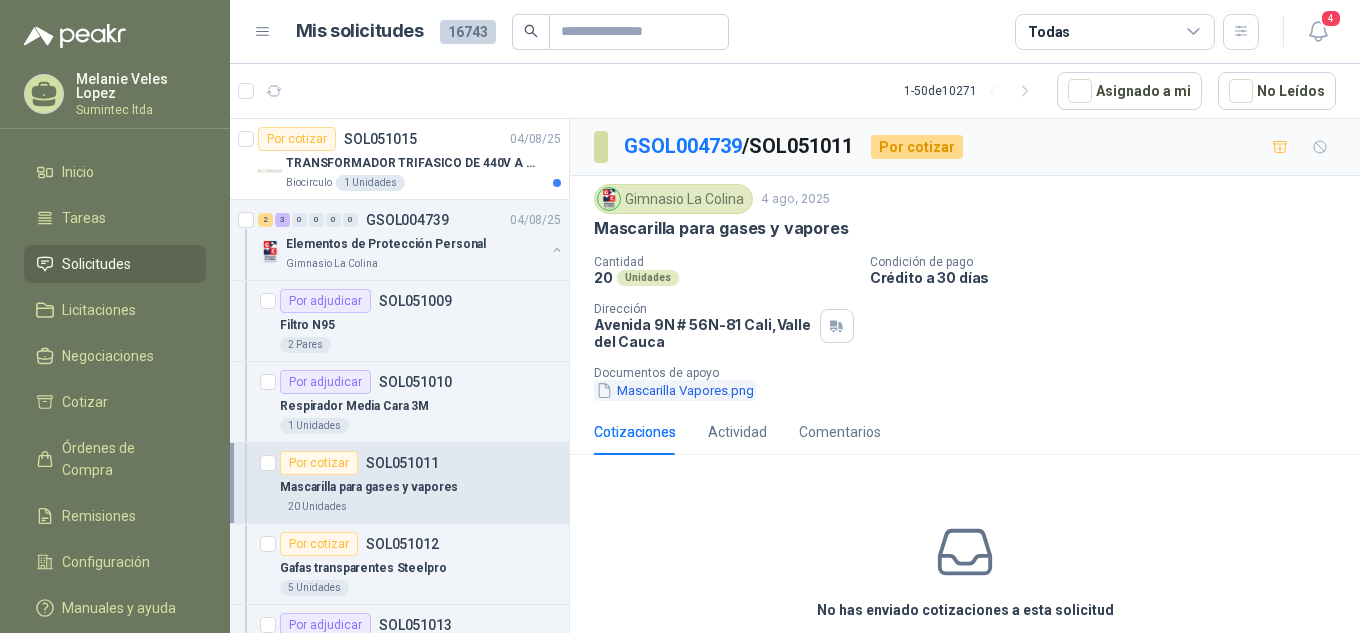 click on "Mascarilla Vapores.png" at bounding box center [675, 390] 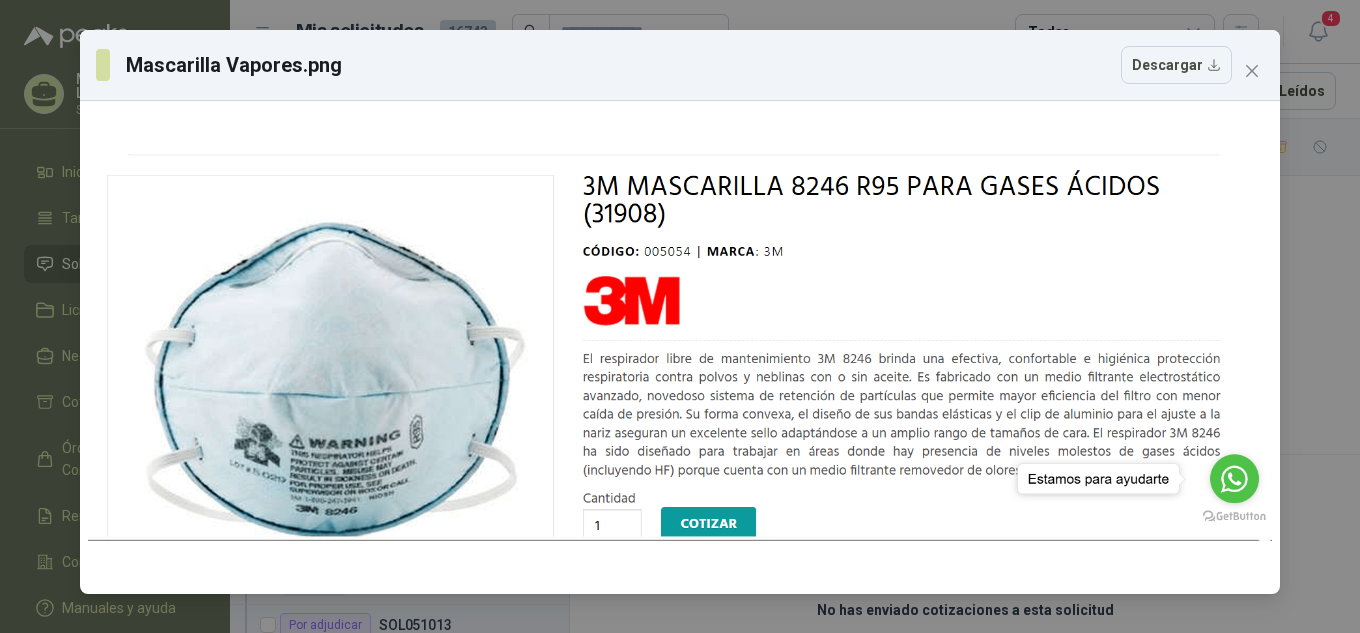 click on "Mascarilla Vapores.png   Descargar" at bounding box center (680, 316) 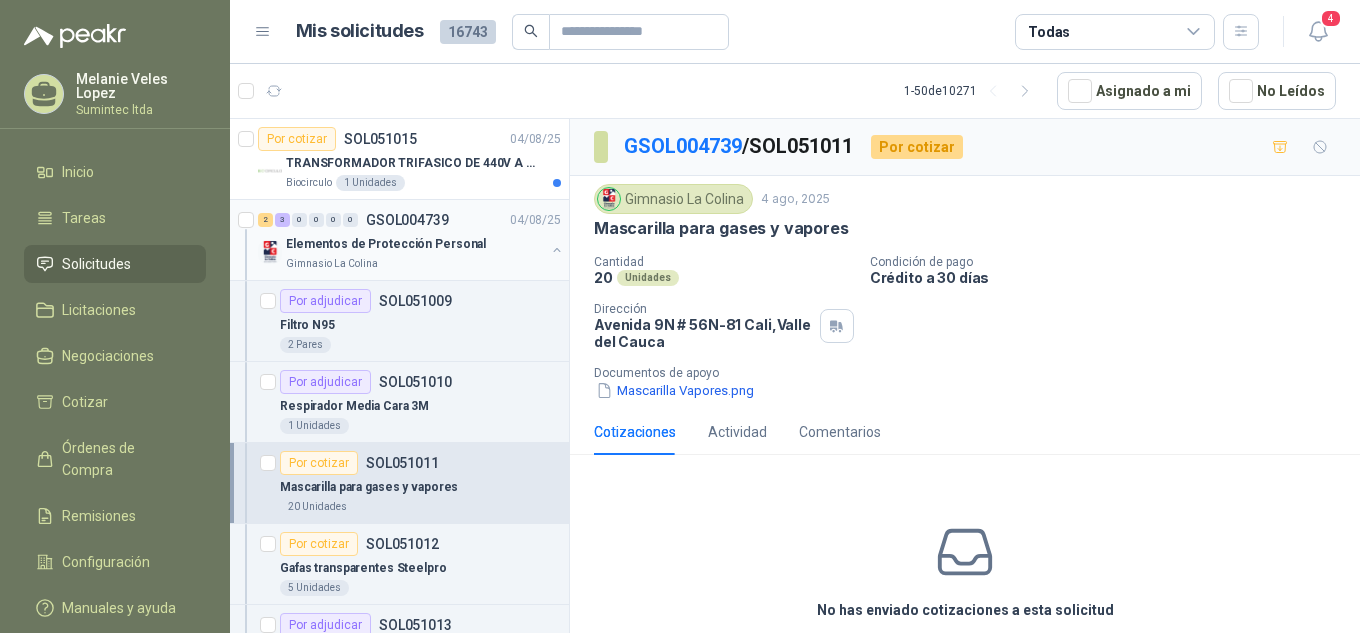 click on "Elementos de Protección Personal" at bounding box center (386, 244) 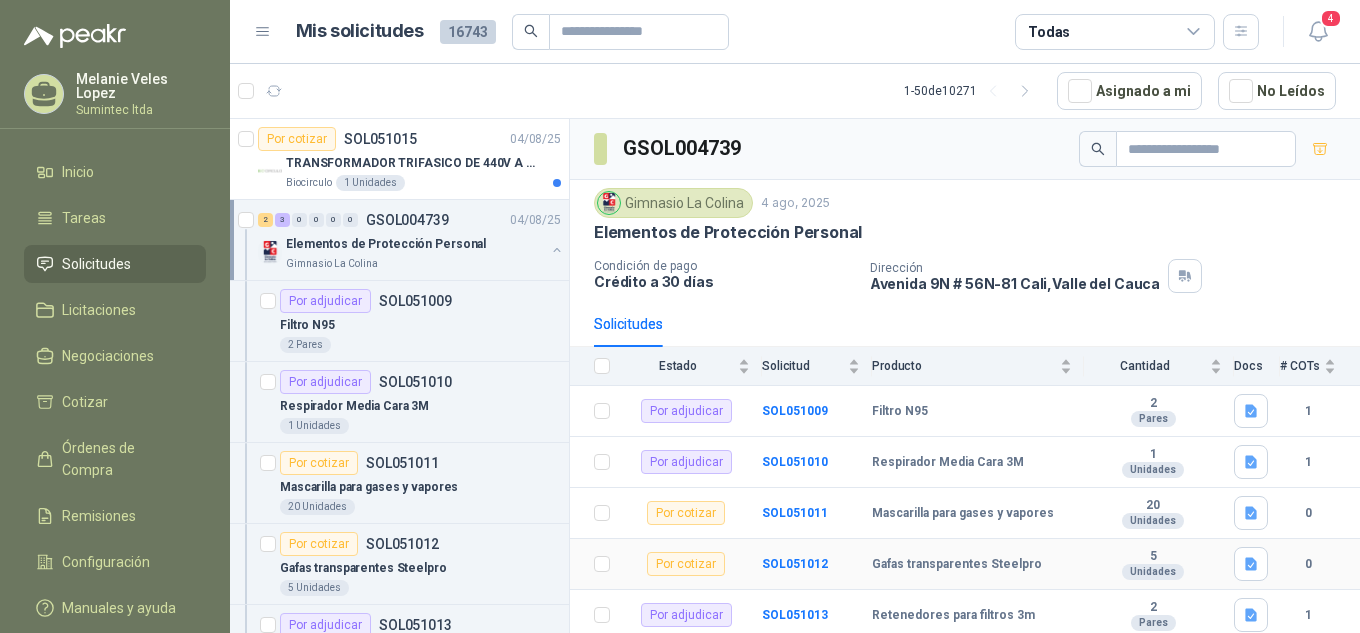 scroll, scrollTop: 1, scrollLeft: 0, axis: vertical 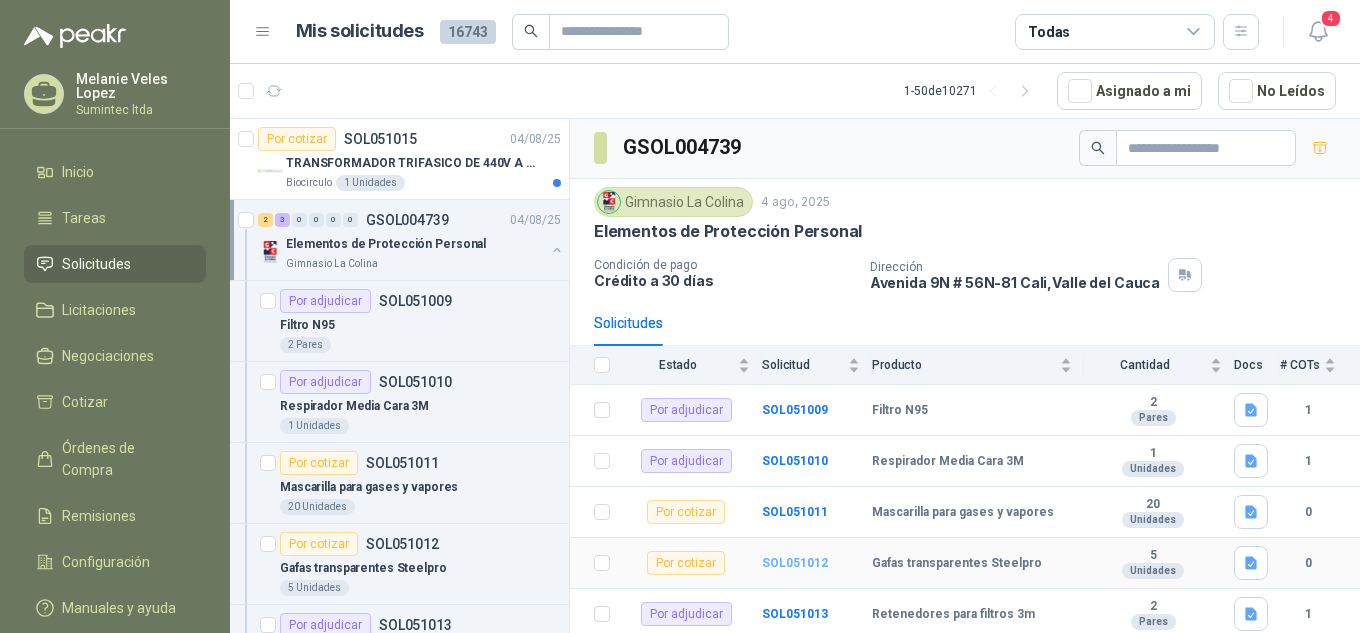 click on "SOL051012" at bounding box center (795, 563) 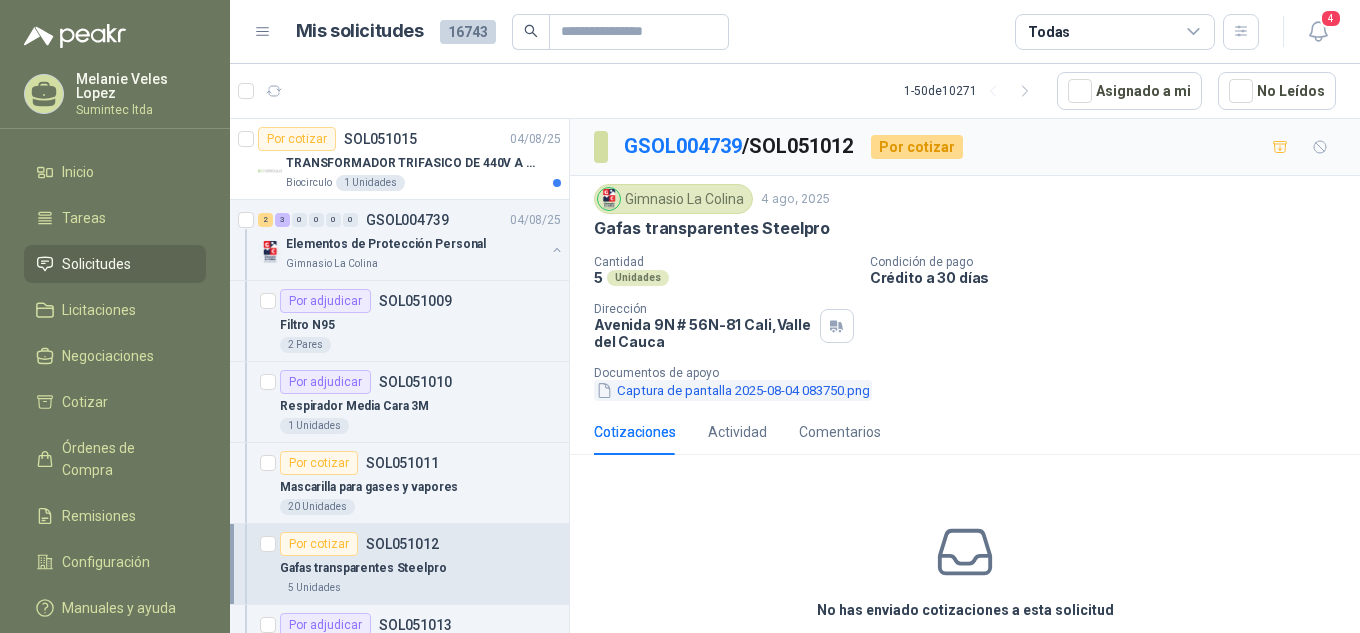 click on "Captura de pantalla 2025-08-04 083750.png" at bounding box center (733, 390) 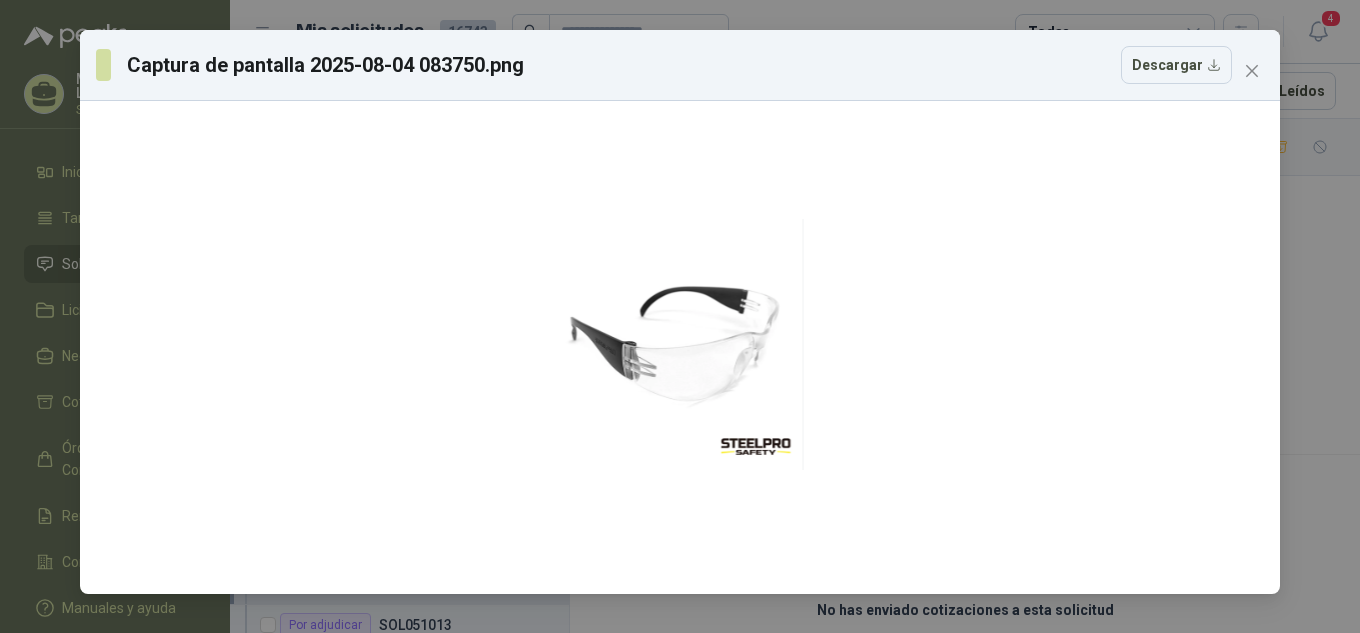 click on "Captura de pantalla 2025-08-04 083750.png   Descargar" at bounding box center [680, 316] 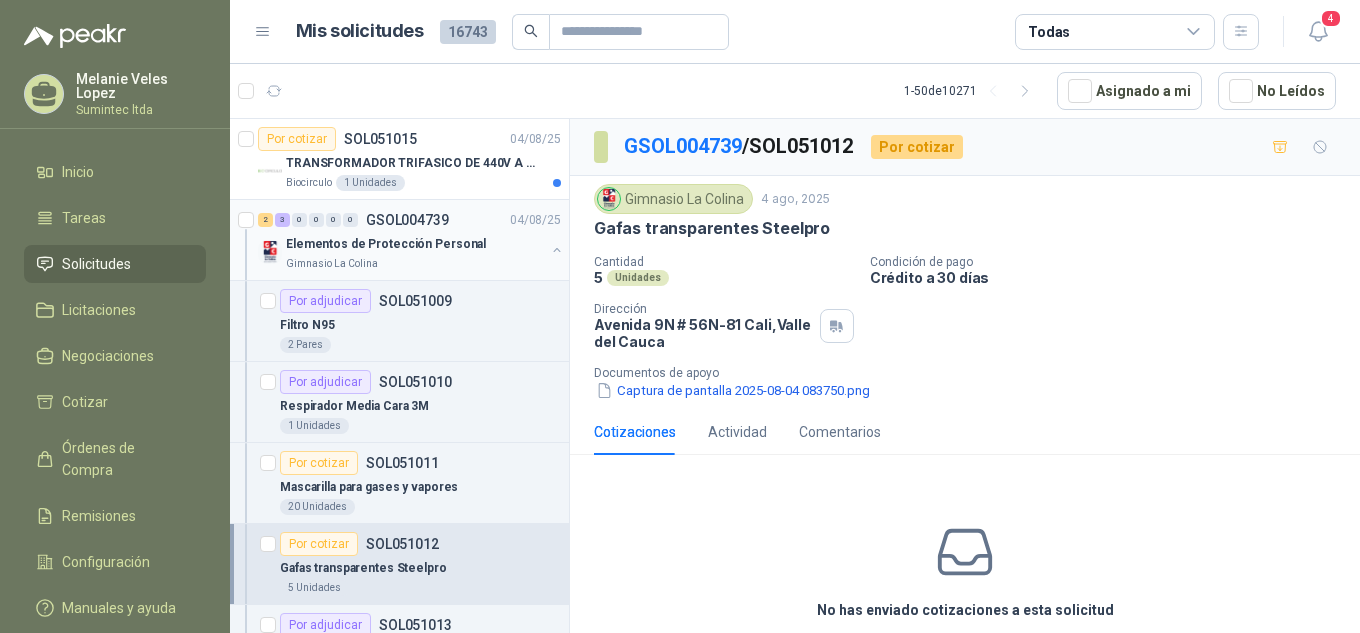click on "Elementos de Protección Personal" at bounding box center [386, 244] 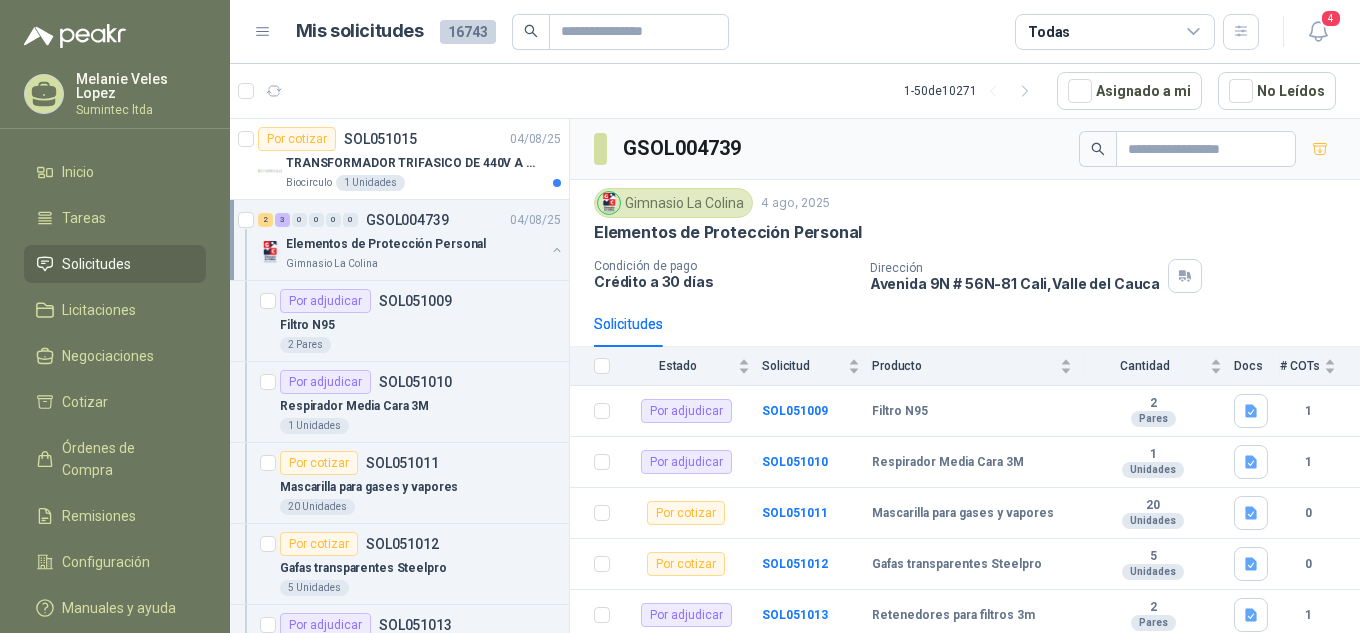 click on "Elementos de Protección Personal" at bounding box center (386, 244) 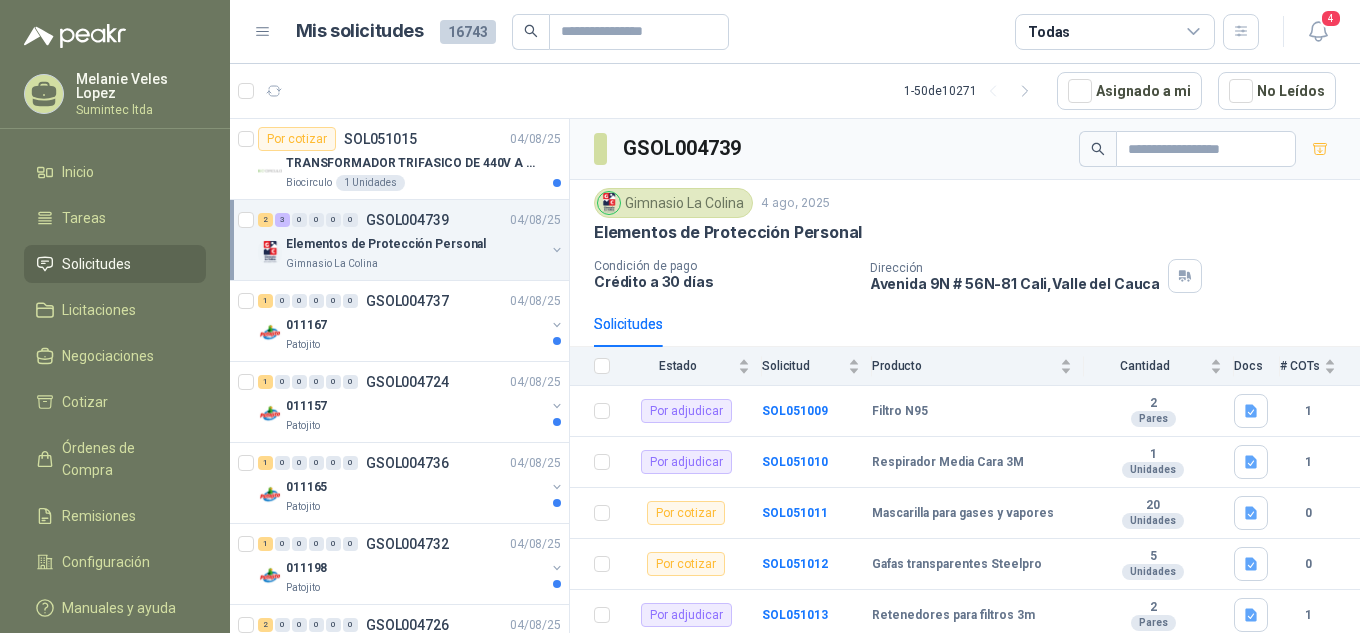 scroll, scrollTop: 7, scrollLeft: 0, axis: vertical 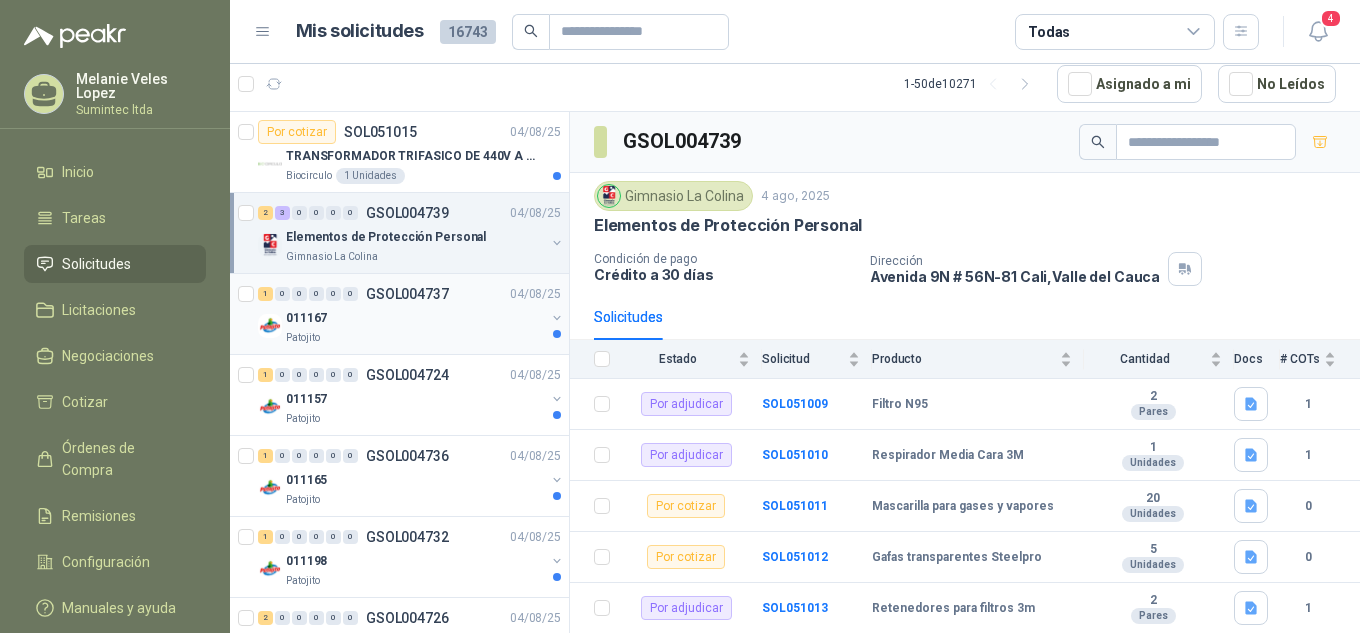 click on "Patojito" at bounding box center [415, 338] 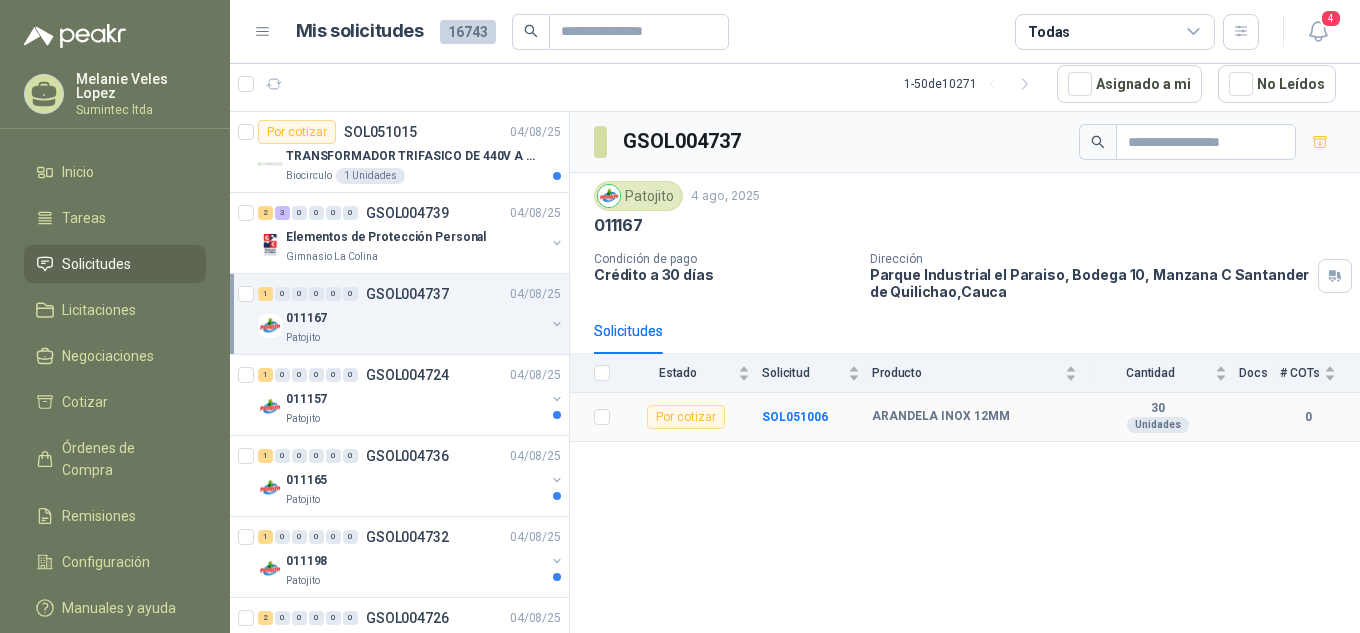click on "ARANDELA INOX 12MM" at bounding box center [941, 417] 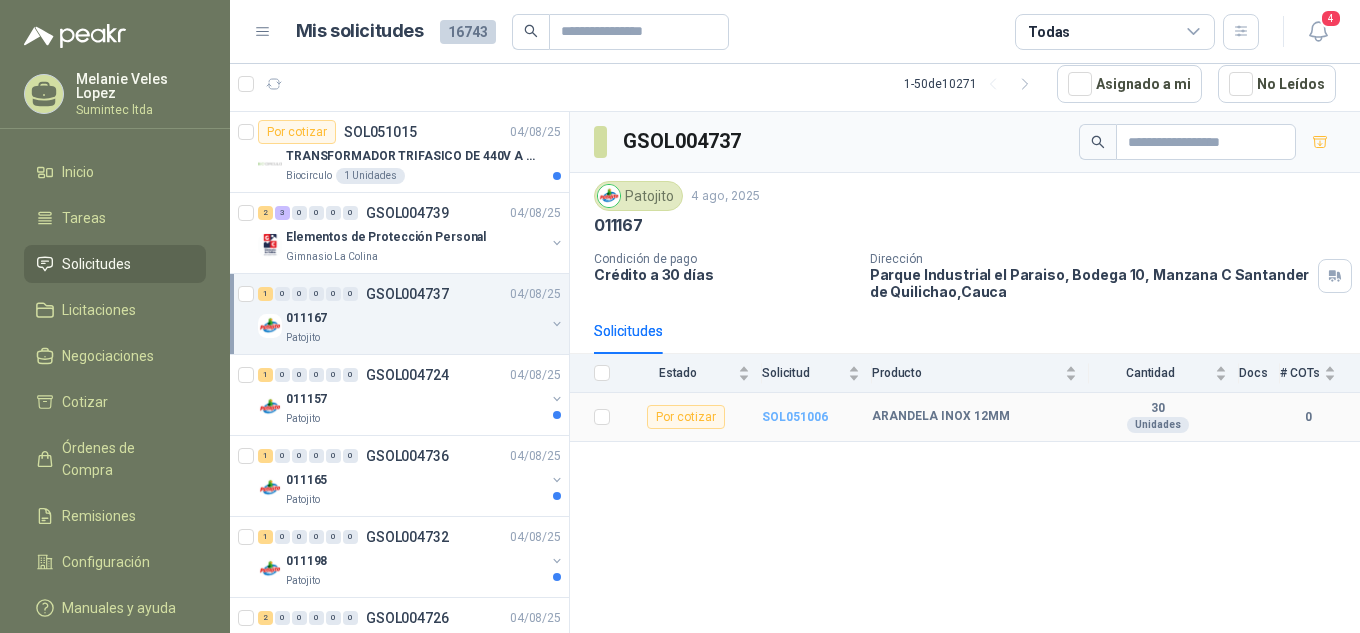 click on "SOL051006" at bounding box center (795, 417) 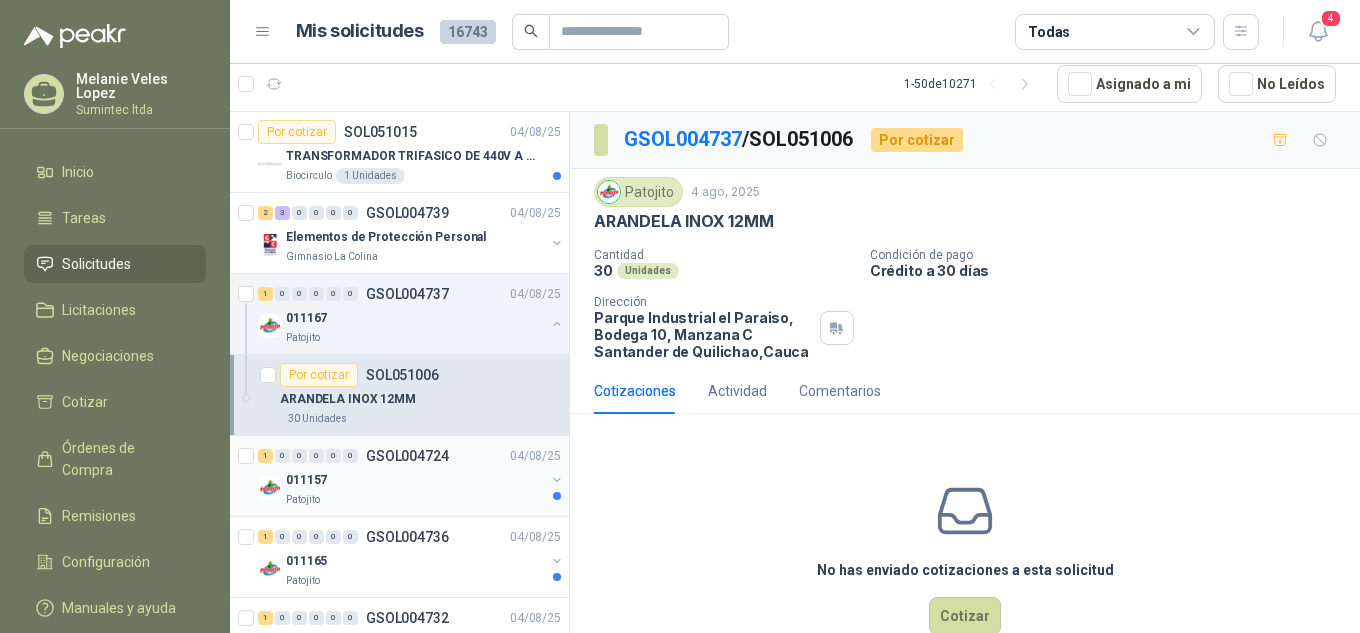 click on "011157" at bounding box center (415, 480) 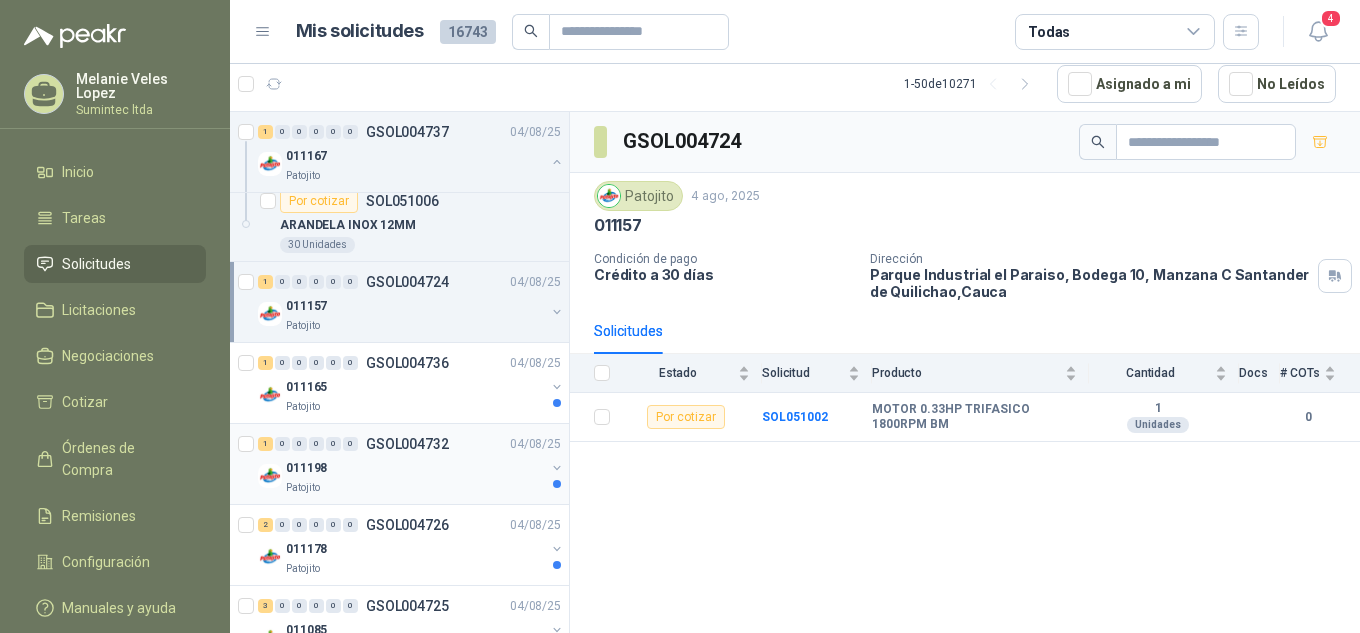 scroll, scrollTop: 200, scrollLeft: 0, axis: vertical 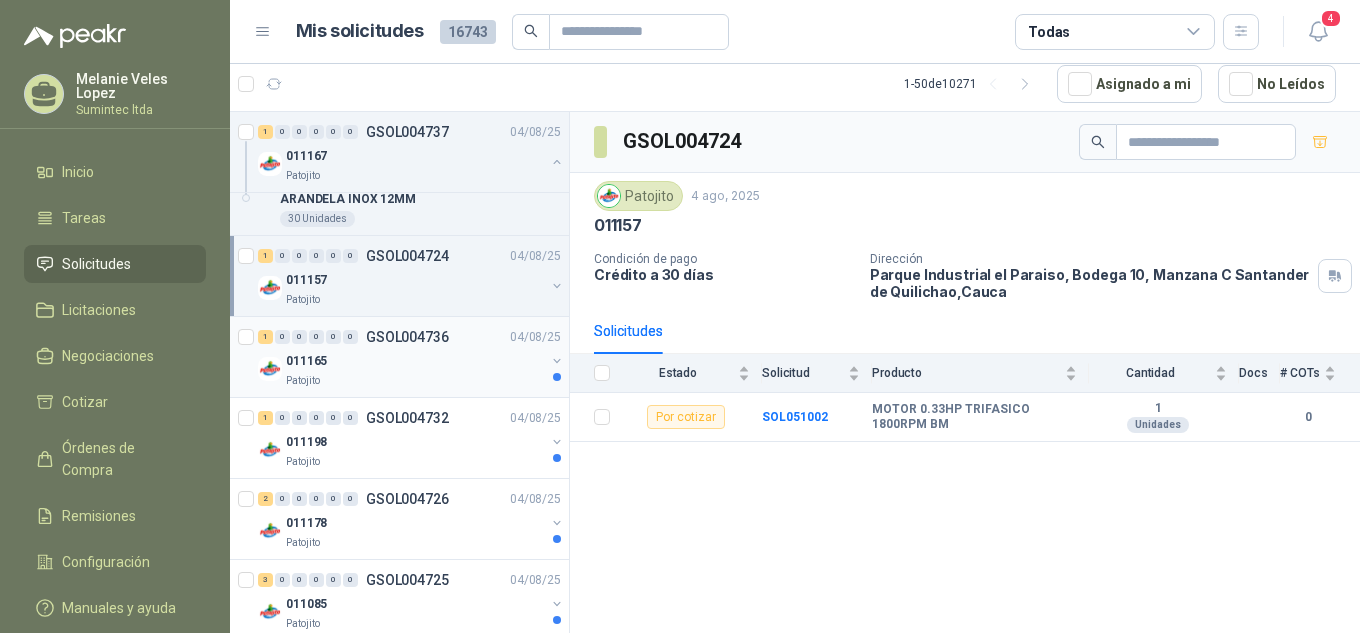 click on "011165" at bounding box center [415, 361] 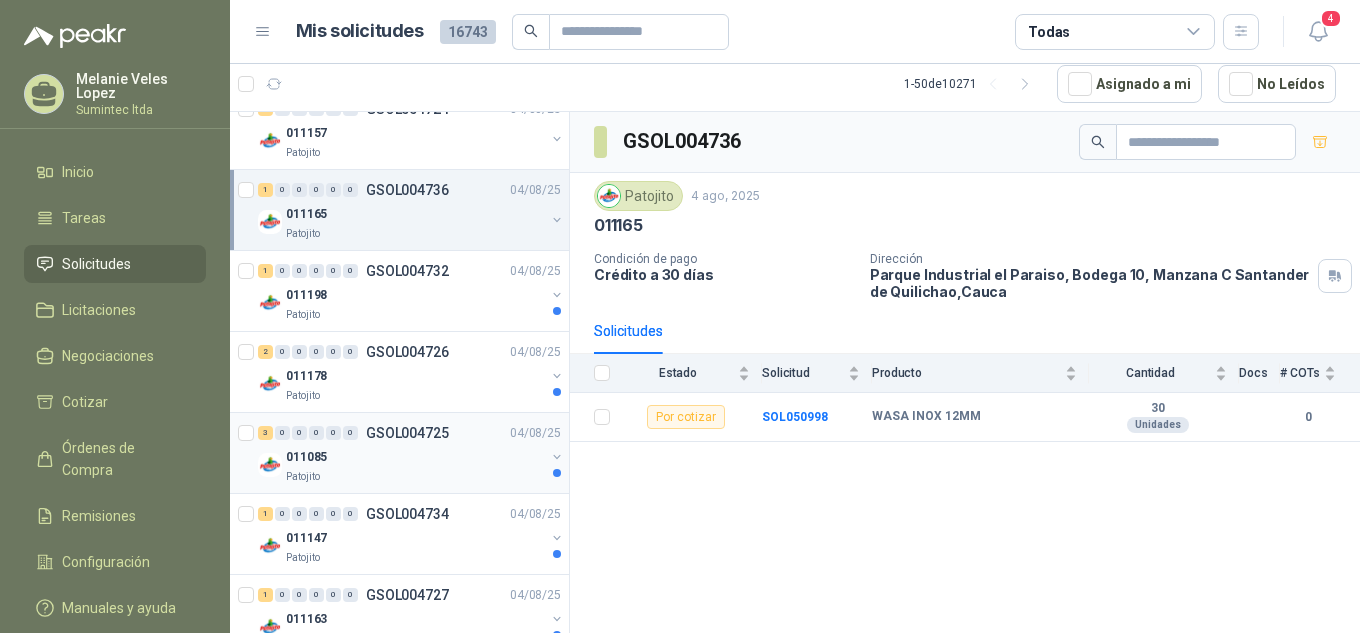 scroll, scrollTop: 400, scrollLeft: 0, axis: vertical 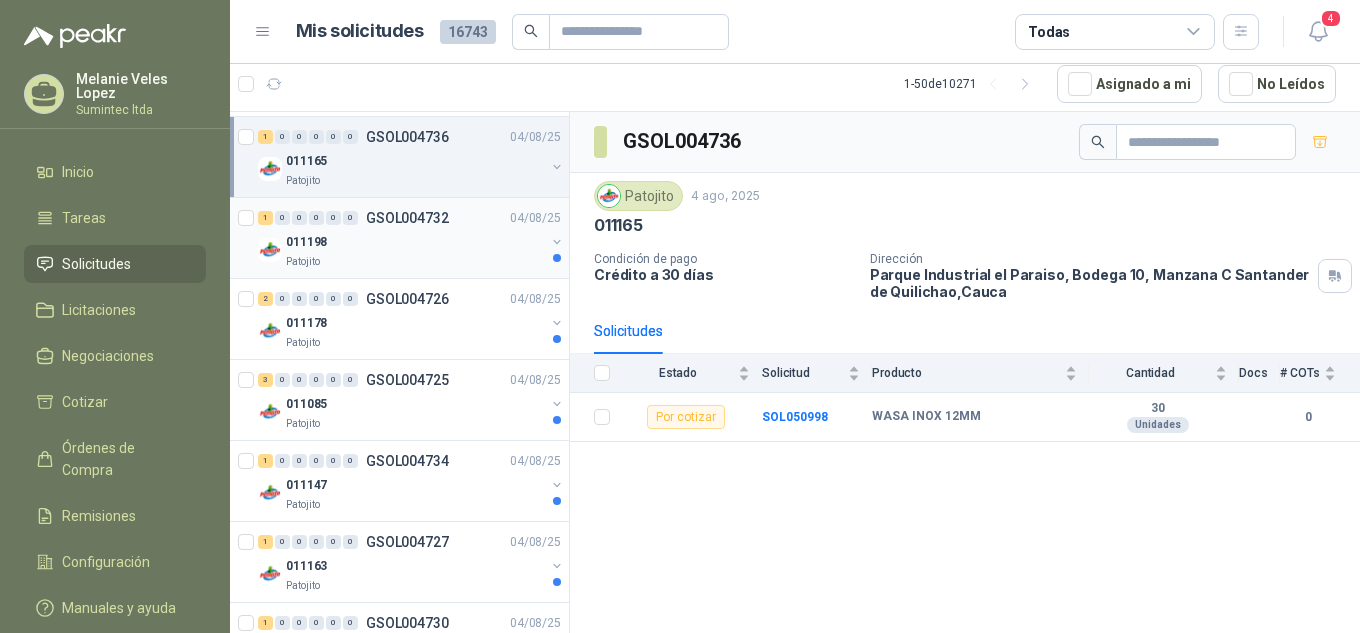 click on "Patojito" at bounding box center (415, 262) 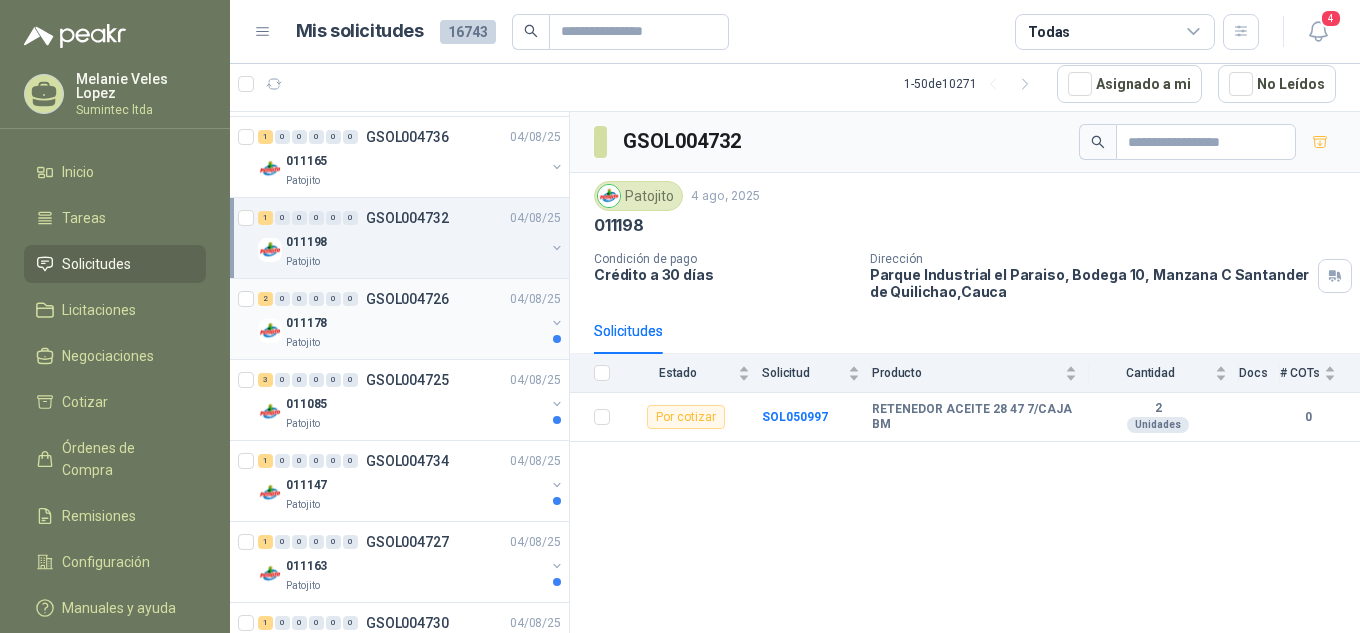 click on "Patojito" at bounding box center [415, 343] 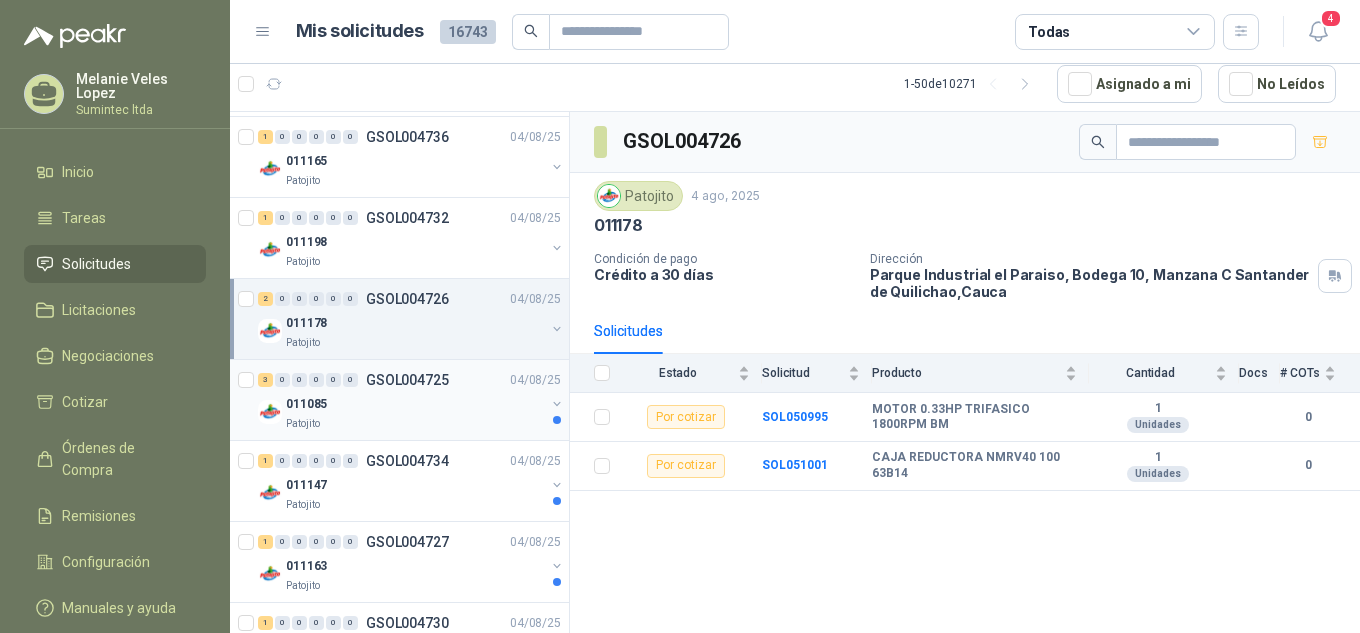 click on "011085" at bounding box center [415, 404] 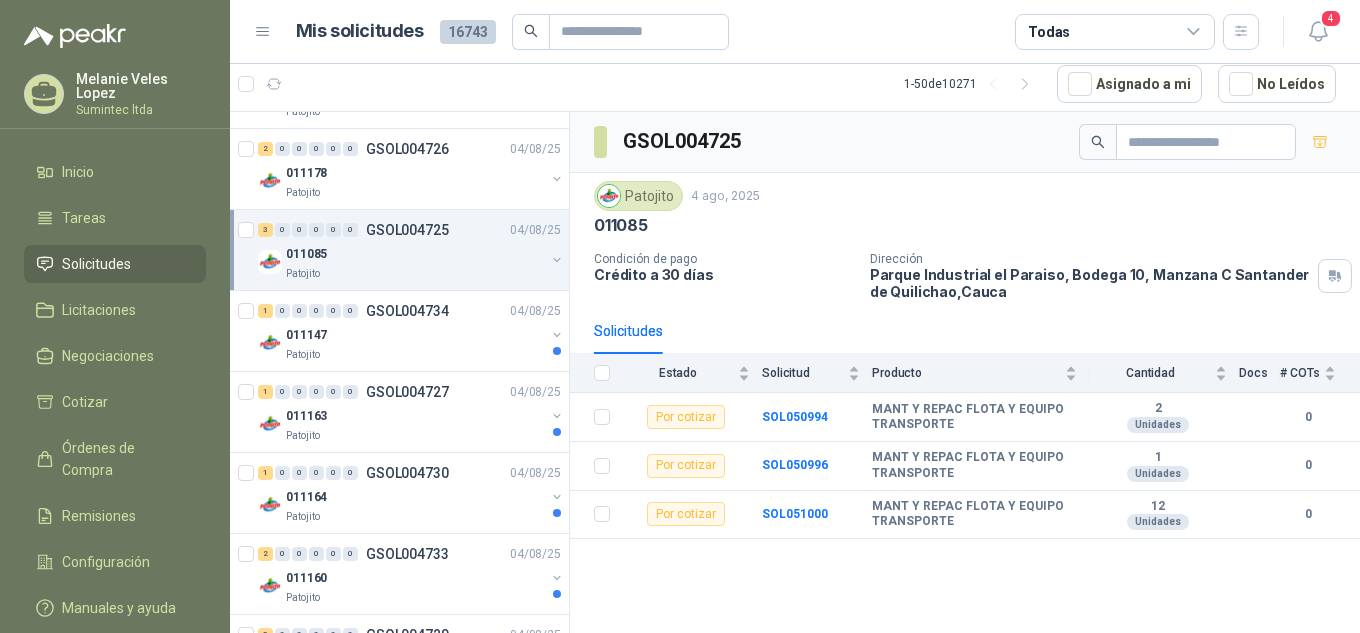scroll, scrollTop: 600, scrollLeft: 0, axis: vertical 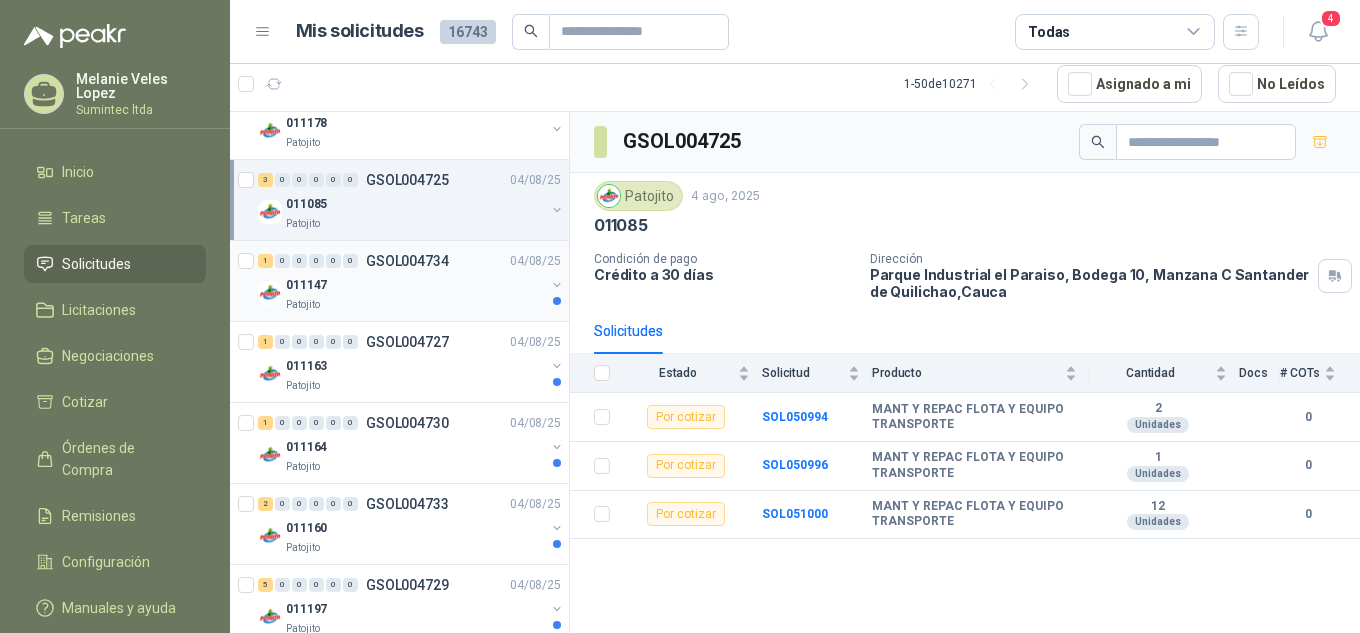click on "Patojito" at bounding box center [415, 305] 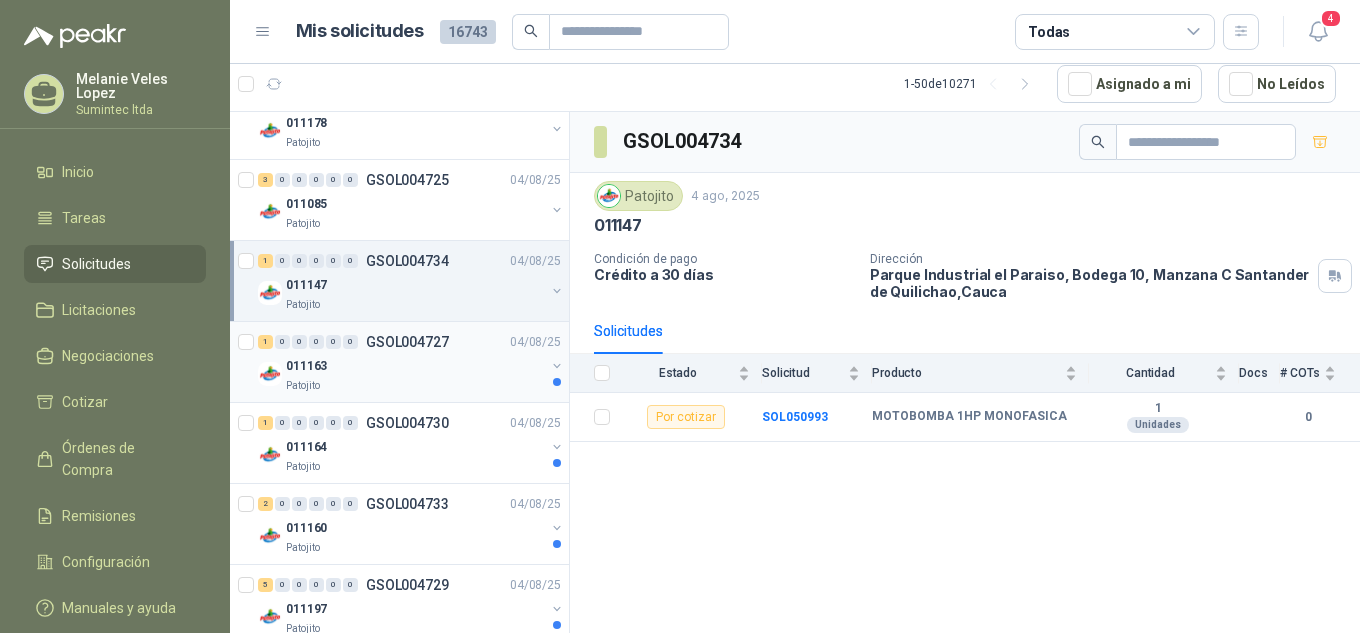 click on "Patojito" at bounding box center [415, 386] 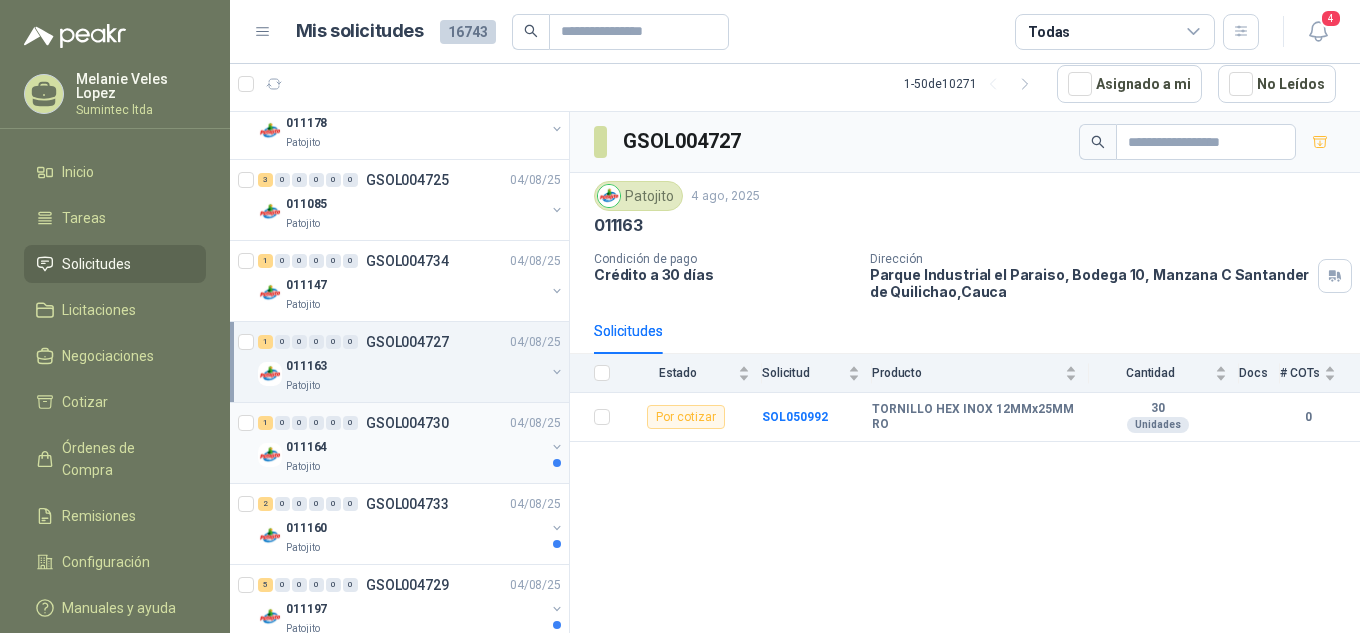 click on "1   0   0   0   0   0   GSOL004730 04/08/25" at bounding box center [411, 423] 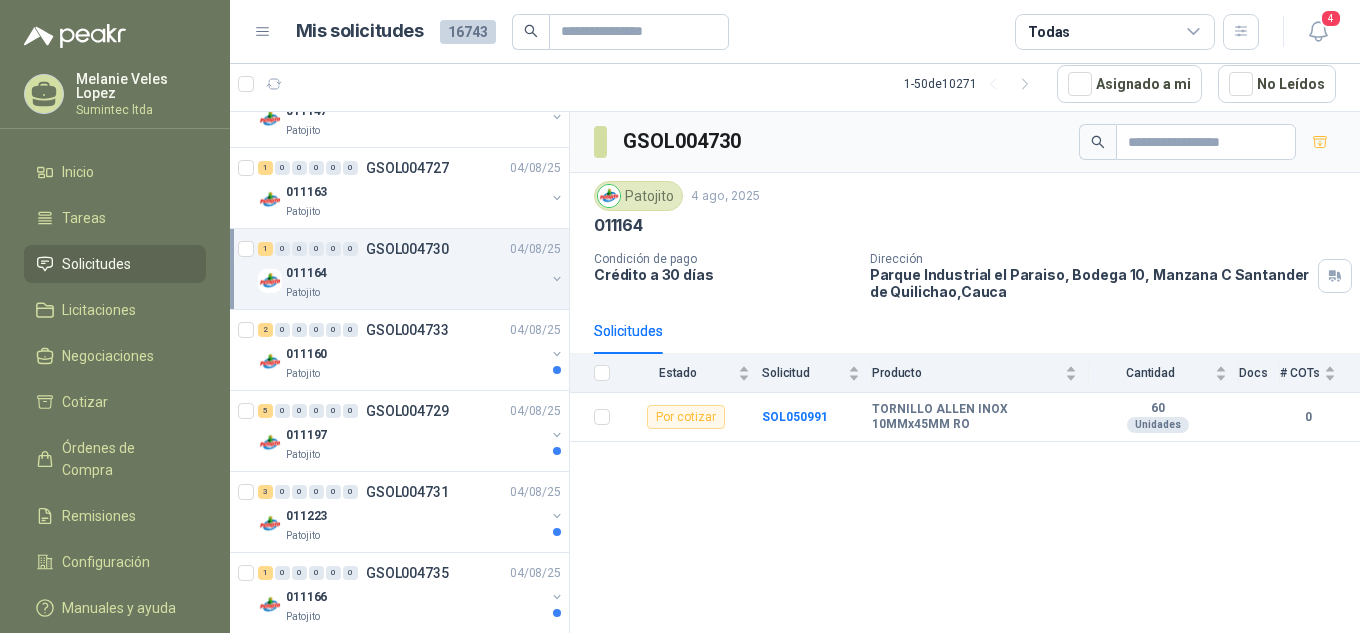 scroll, scrollTop: 800, scrollLeft: 0, axis: vertical 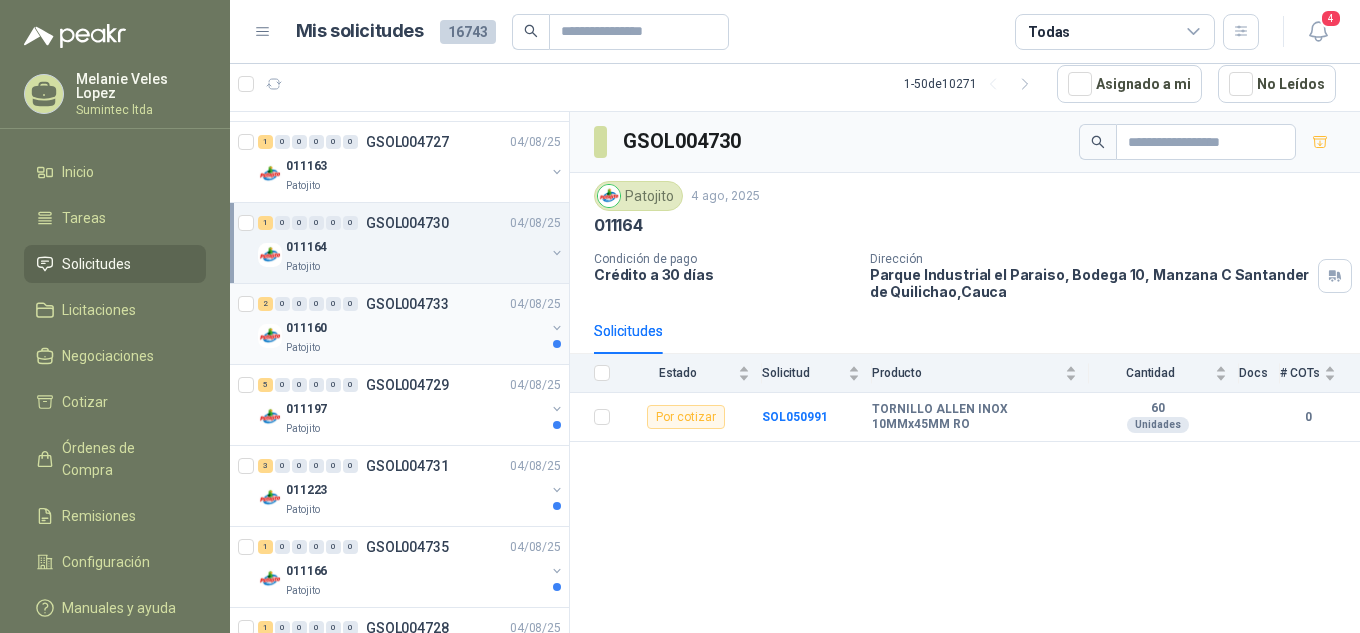 click on "011160" at bounding box center [415, 328] 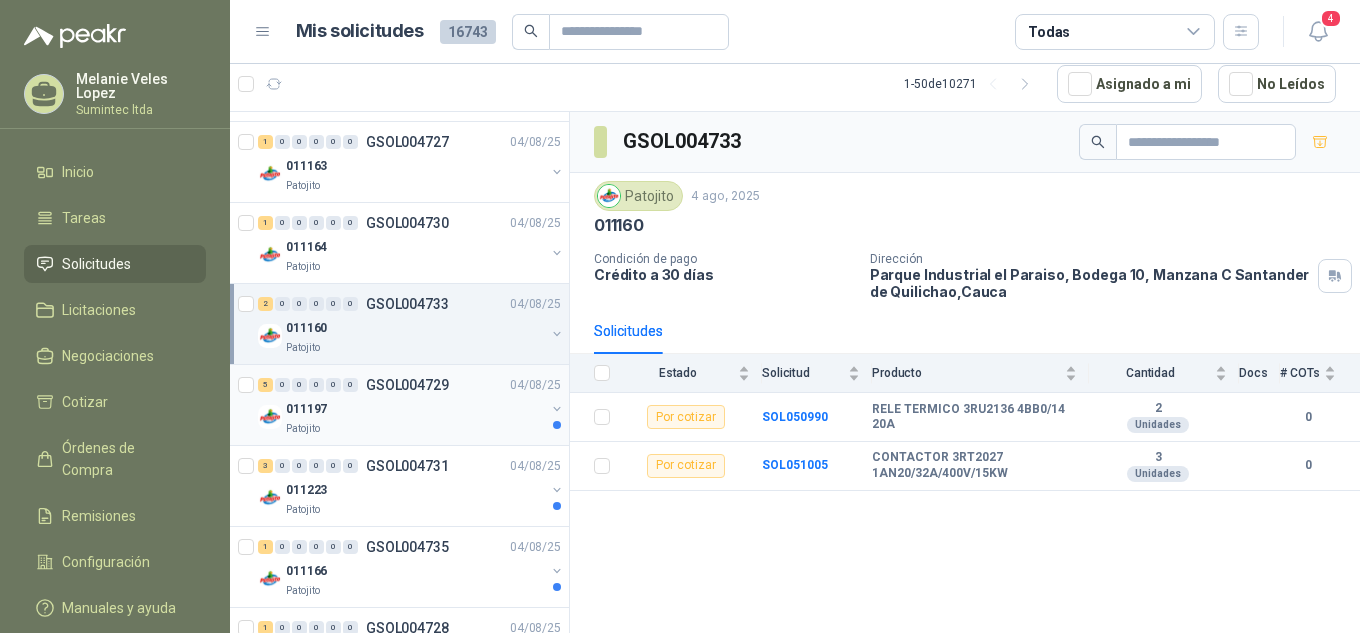 click on "5   0   0   0   0   0   GSOL004729 04/08/25   011197 Patojito" at bounding box center [399, 405] 